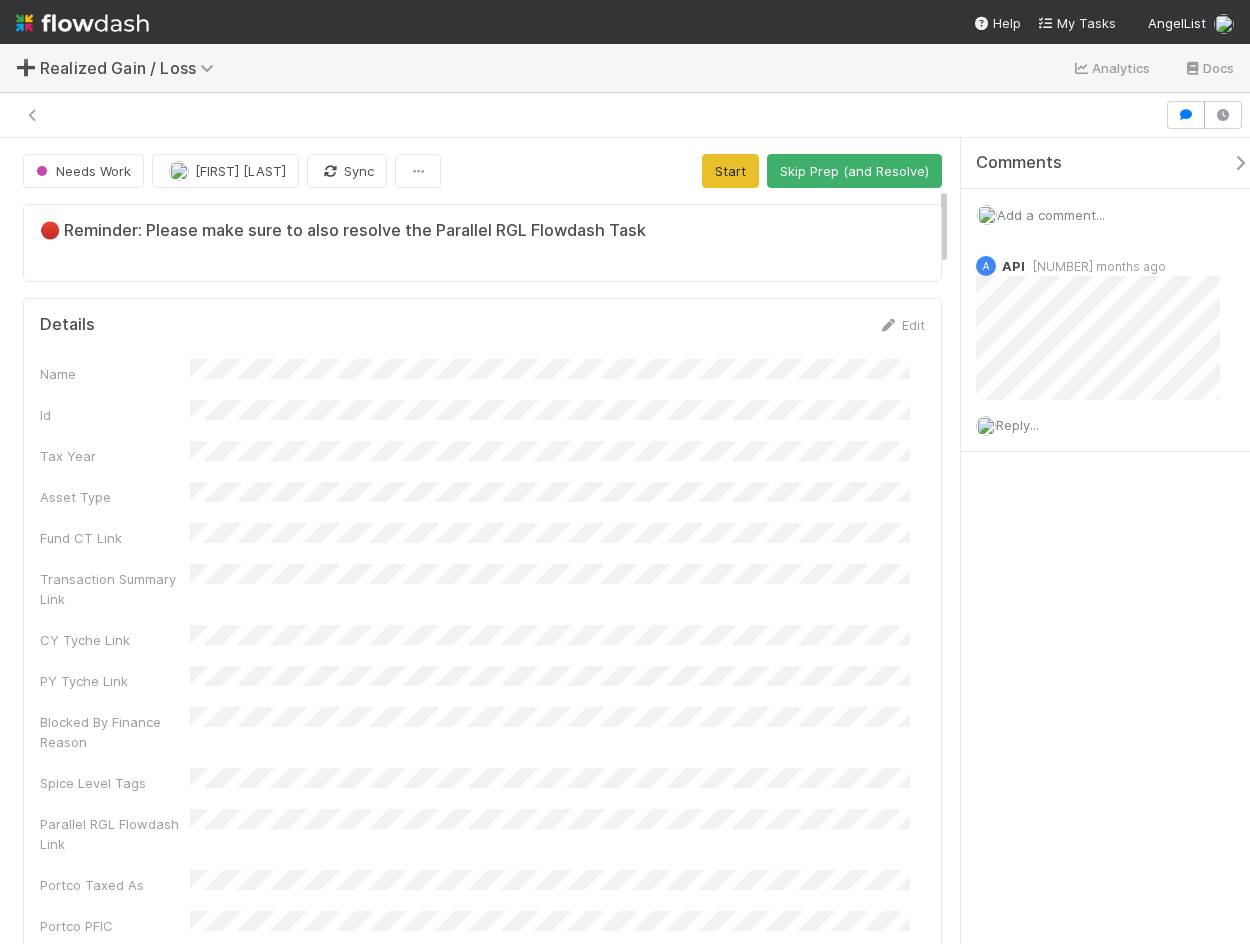 scroll, scrollTop: 0, scrollLeft: 0, axis: both 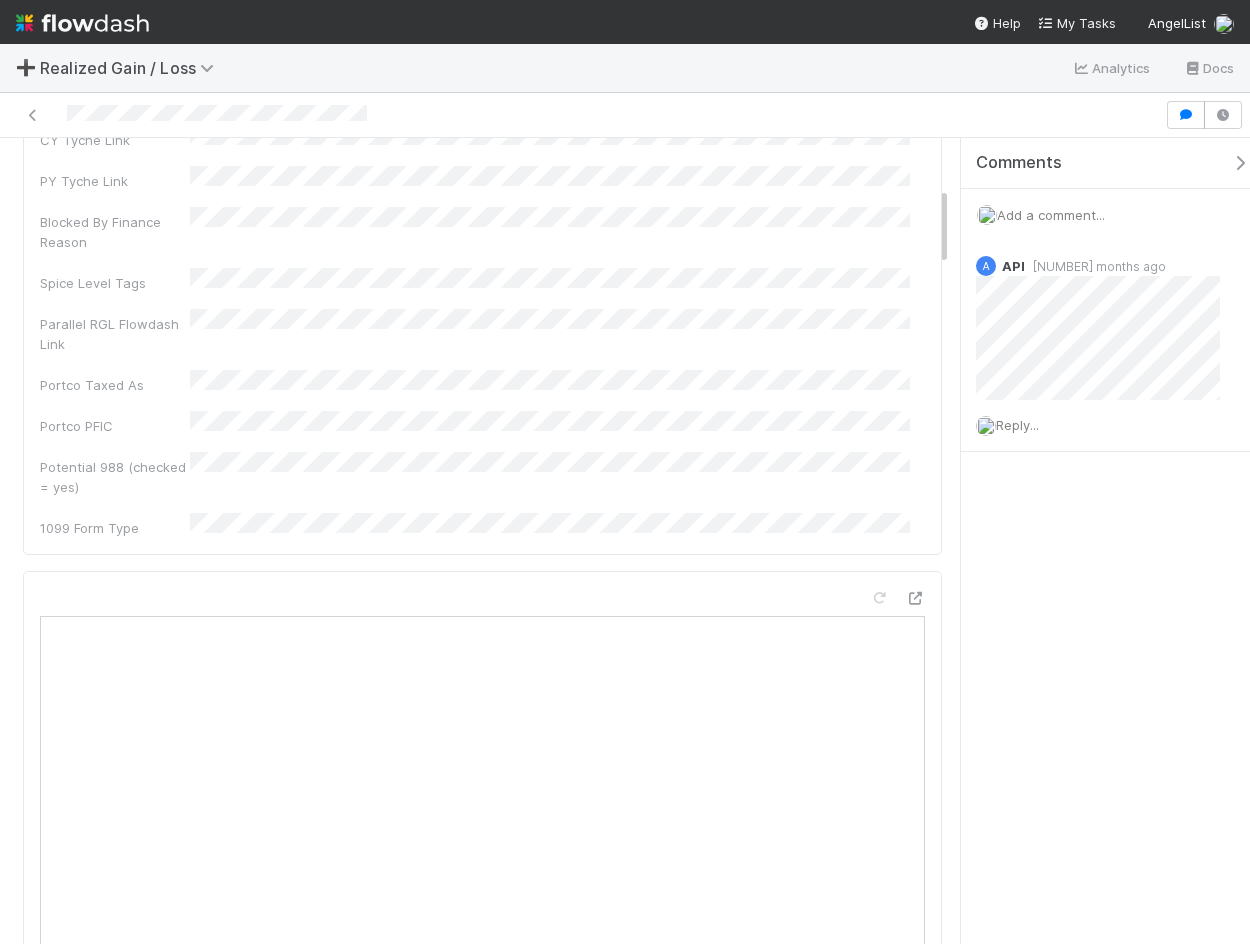 click on "Comments   Add a comment... A API [NUMBER] months ago   Reply..." at bounding box center [1105, 541] 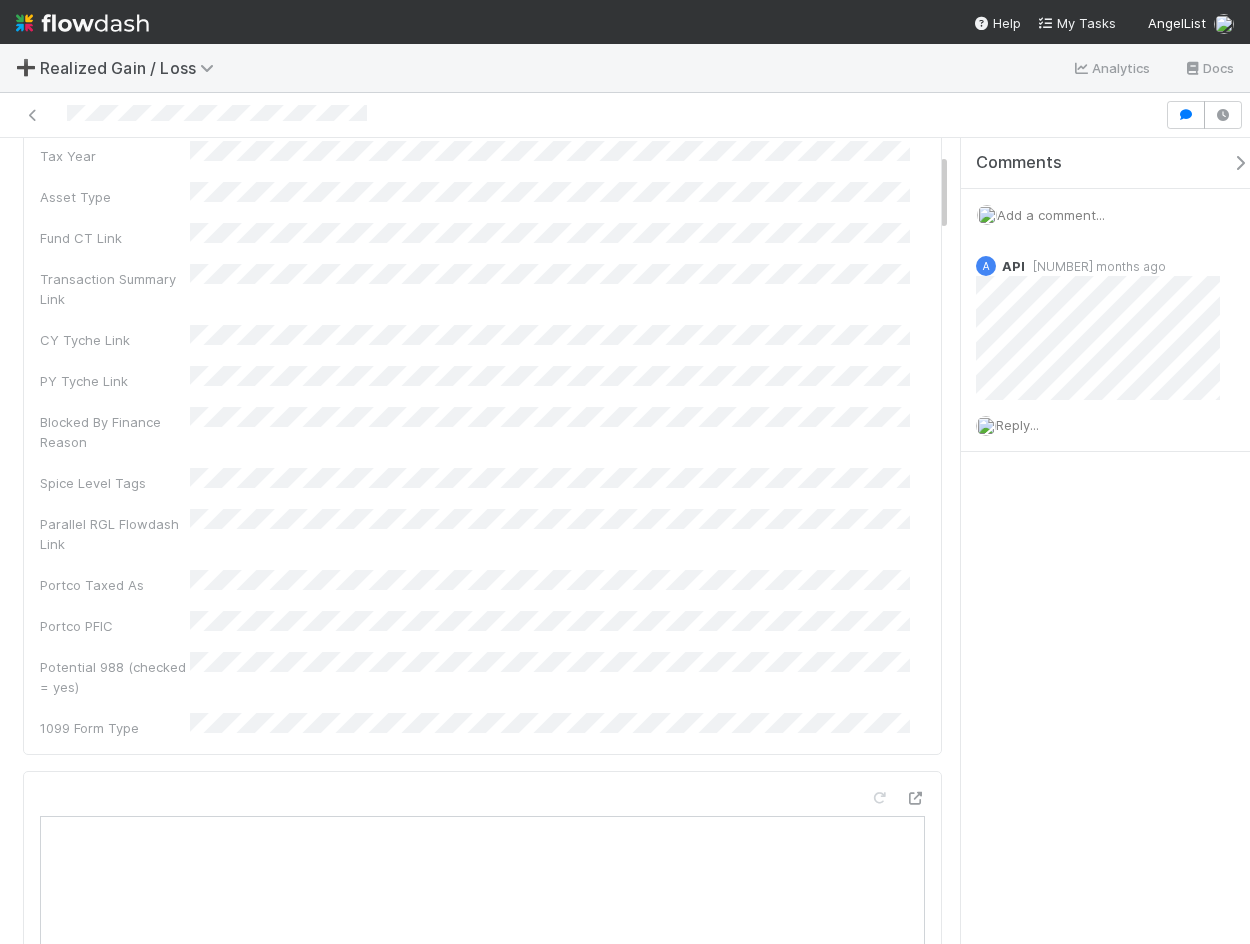 scroll, scrollTop: 0, scrollLeft: 0, axis: both 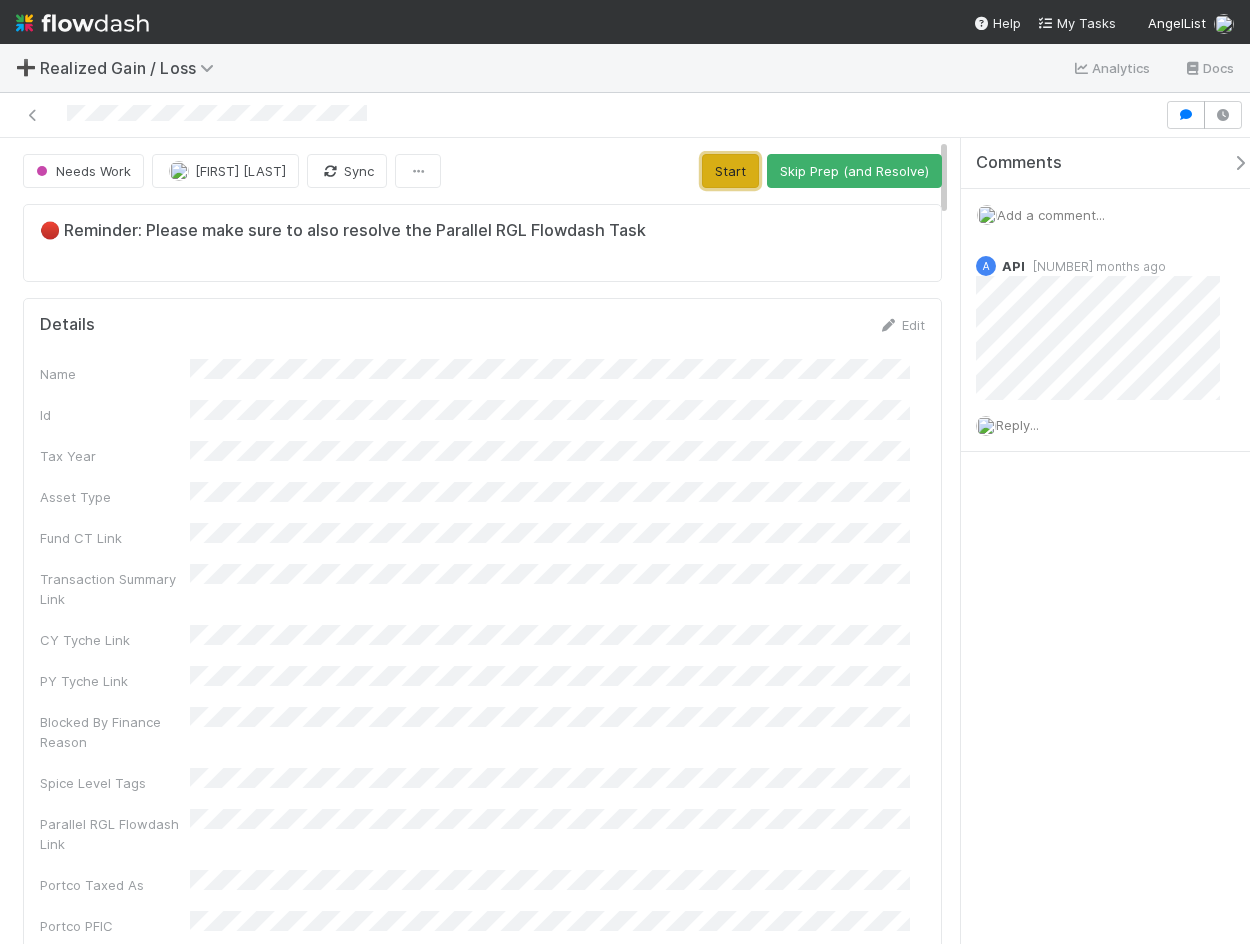 click on "Start" at bounding box center [730, 171] 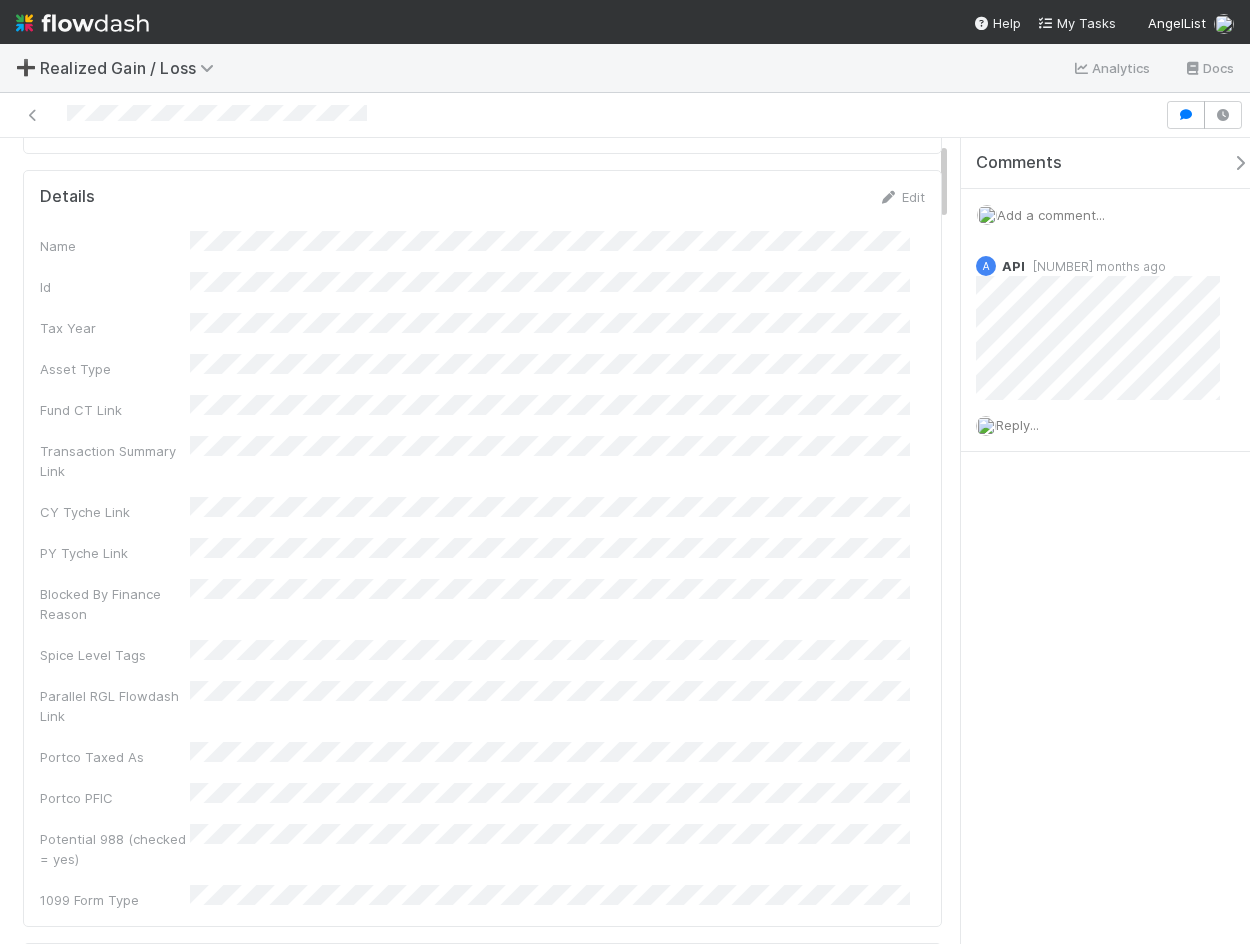 scroll, scrollTop: 0, scrollLeft: 0, axis: both 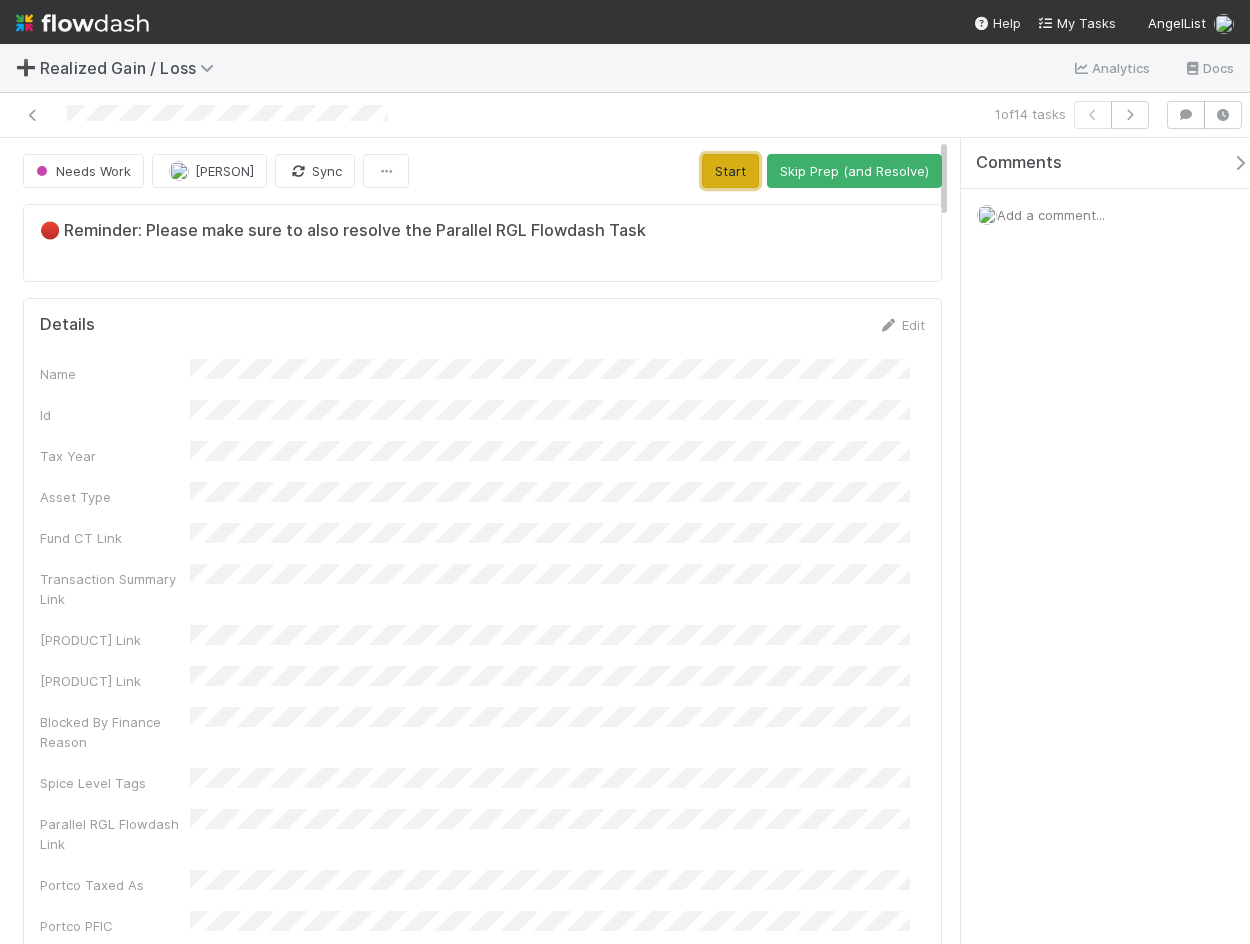 click on "Start" at bounding box center [730, 171] 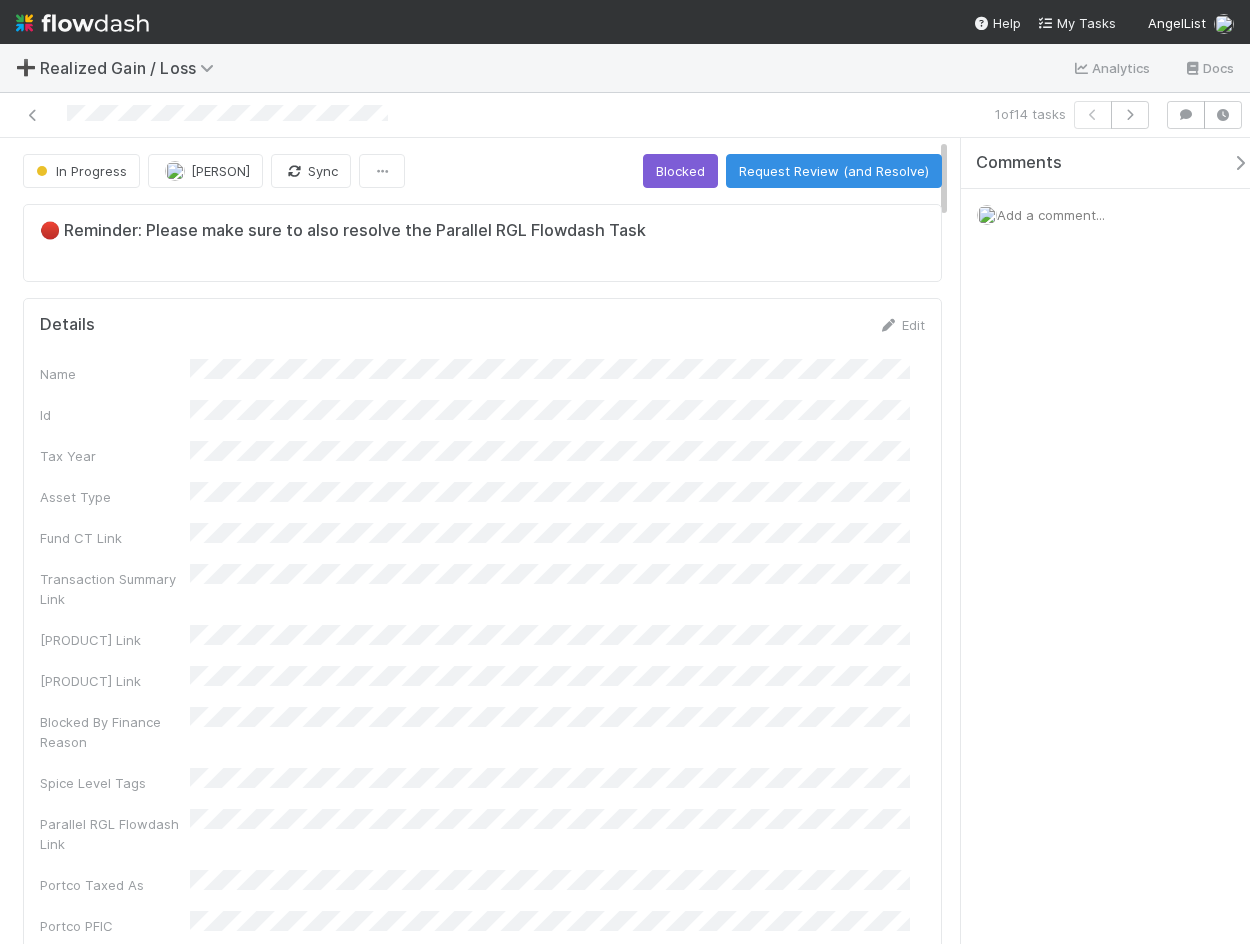 drag, startPoint x: 567, startPoint y: 70, endPoint x: 532, endPoint y: 44, distance: 43.60046 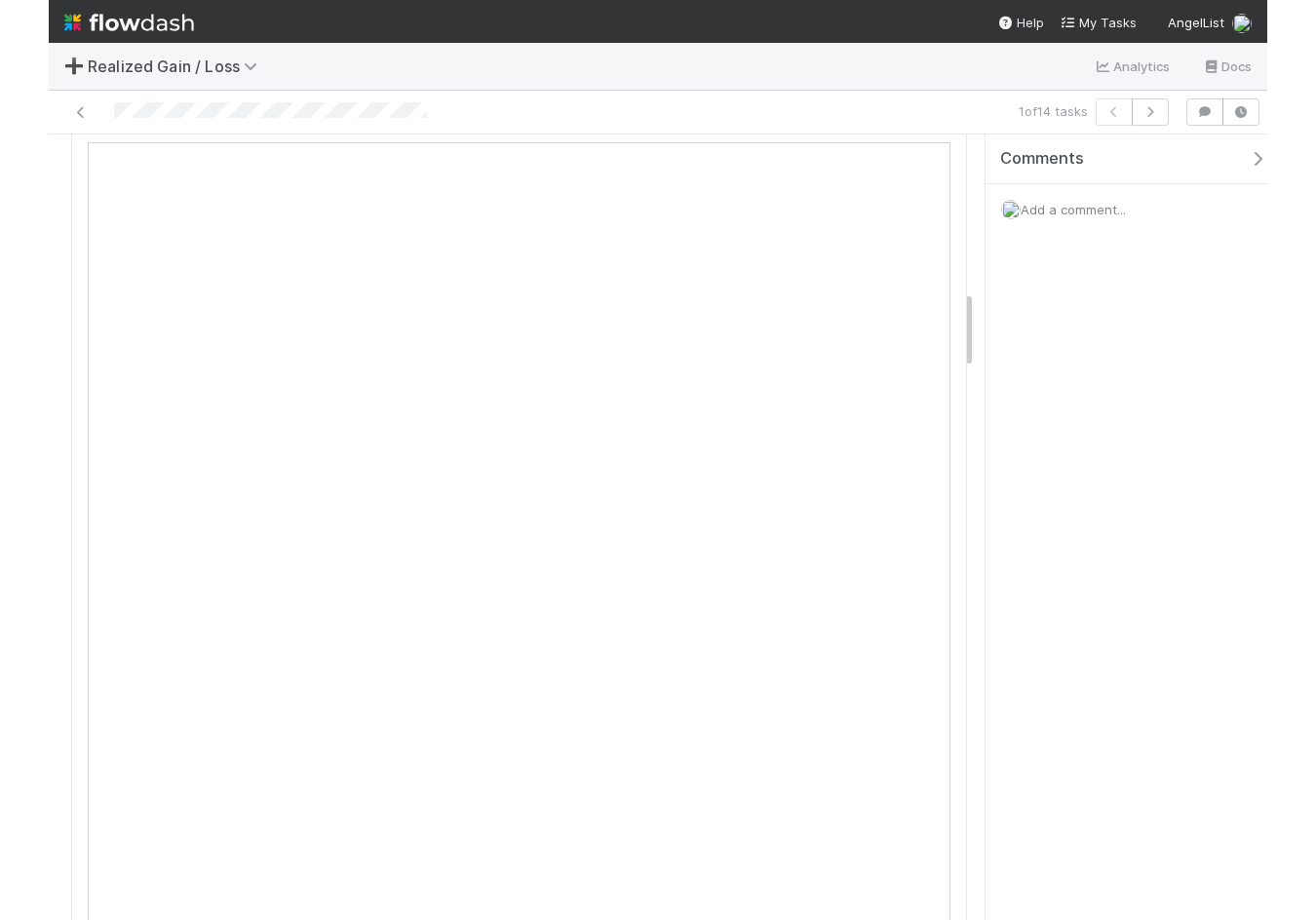 scroll, scrollTop: 1559, scrollLeft: 0, axis: vertical 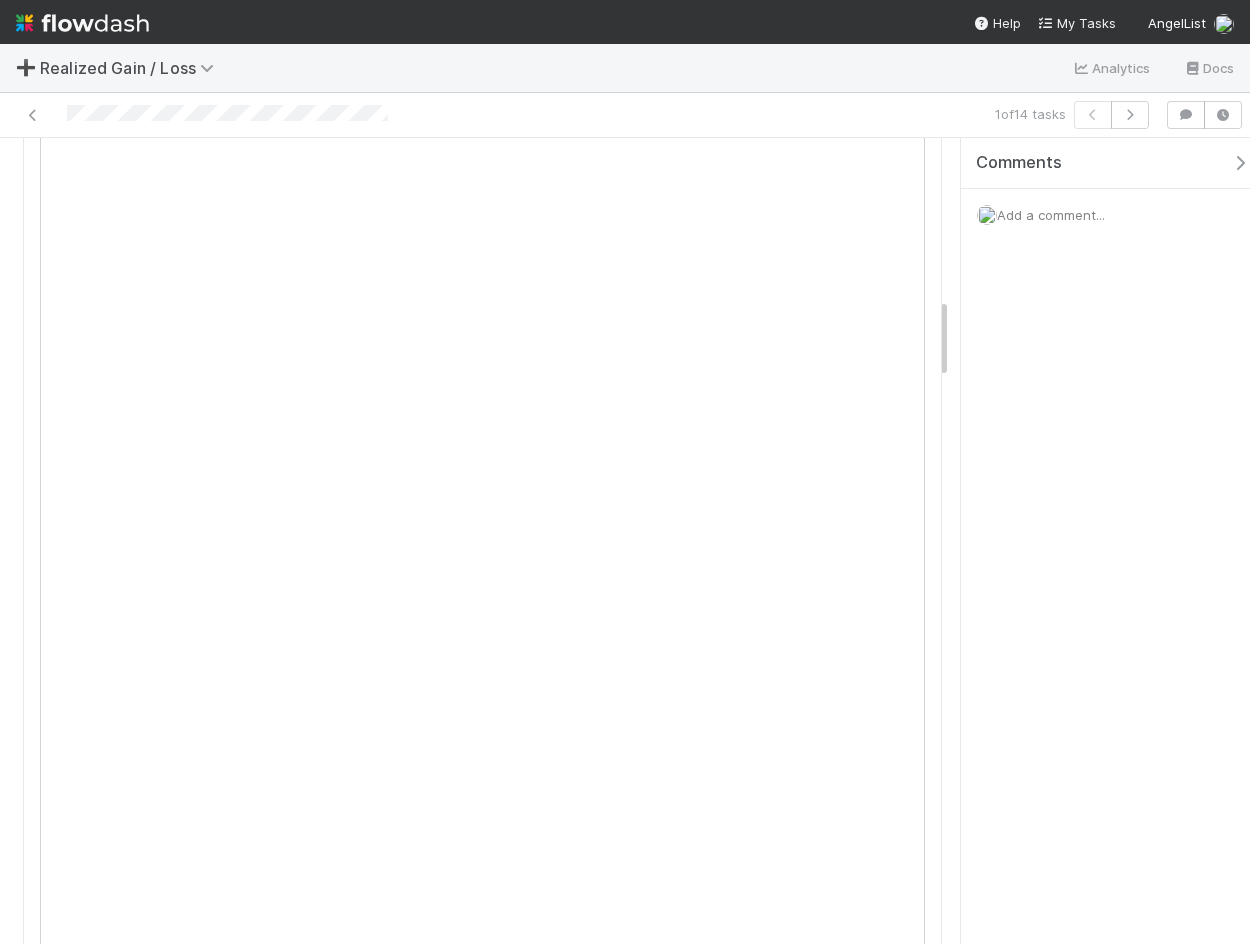 click at bounding box center [1240, 163] 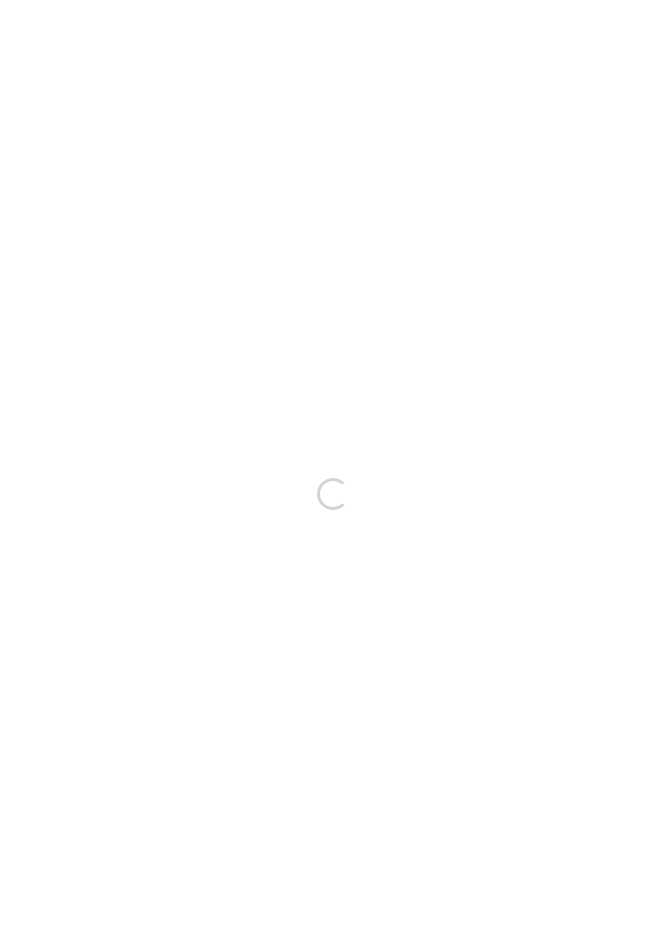 scroll, scrollTop: 0, scrollLeft: 0, axis: both 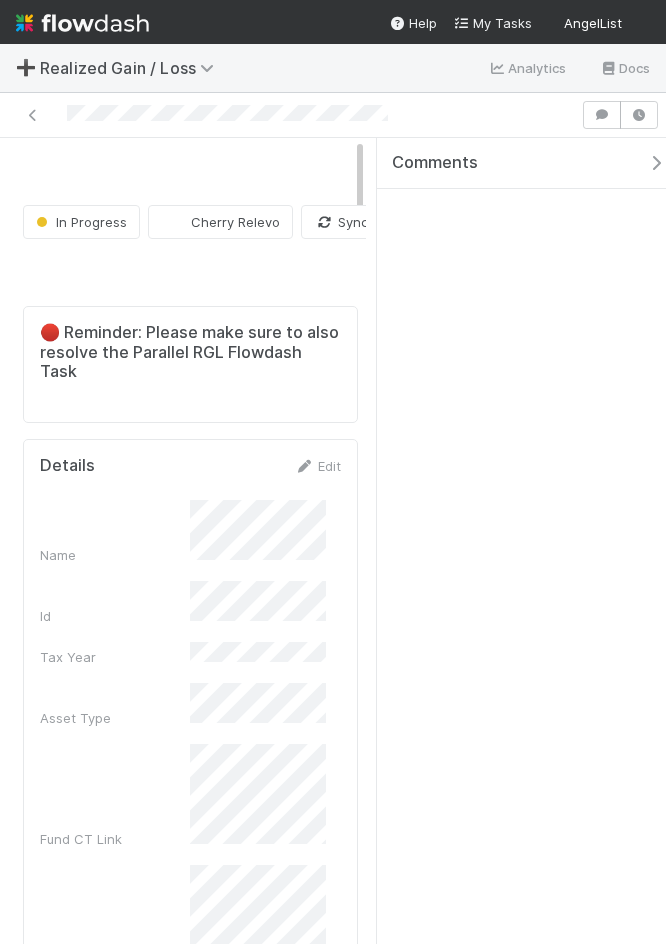 click at bounding box center [656, 163] 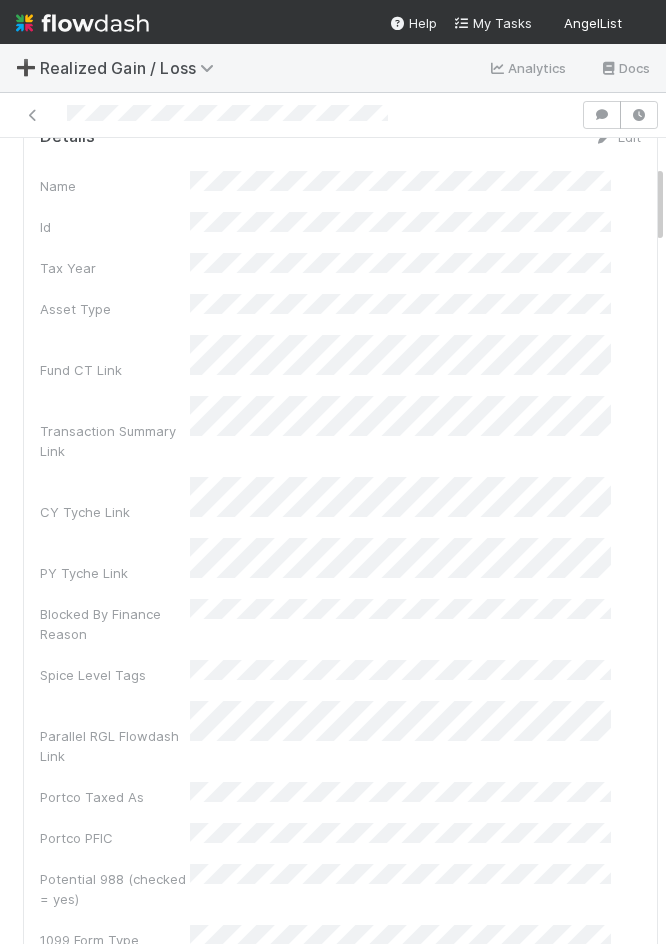 scroll, scrollTop: 300, scrollLeft: 0, axis: vertical 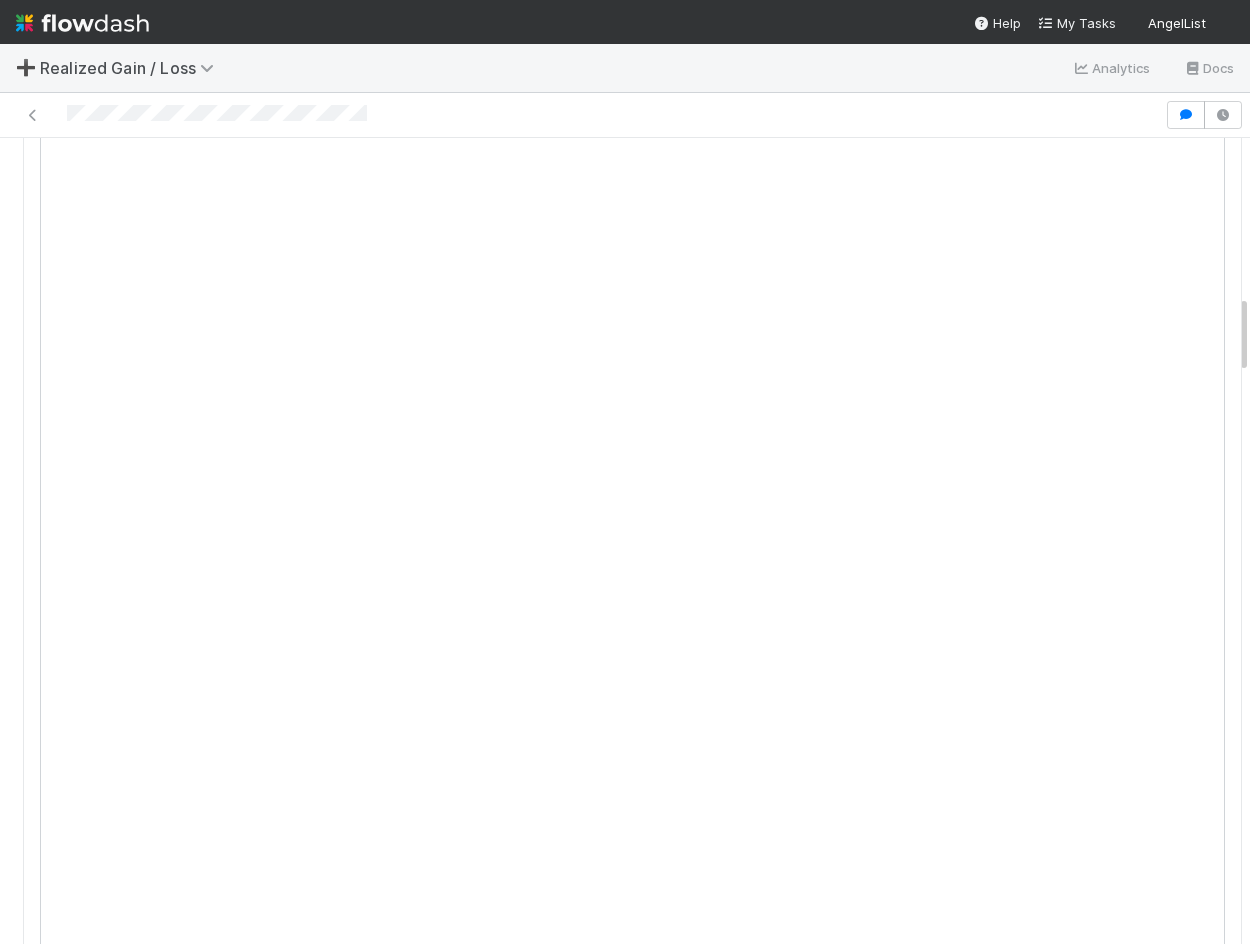 click at bounding box center (582, 115) 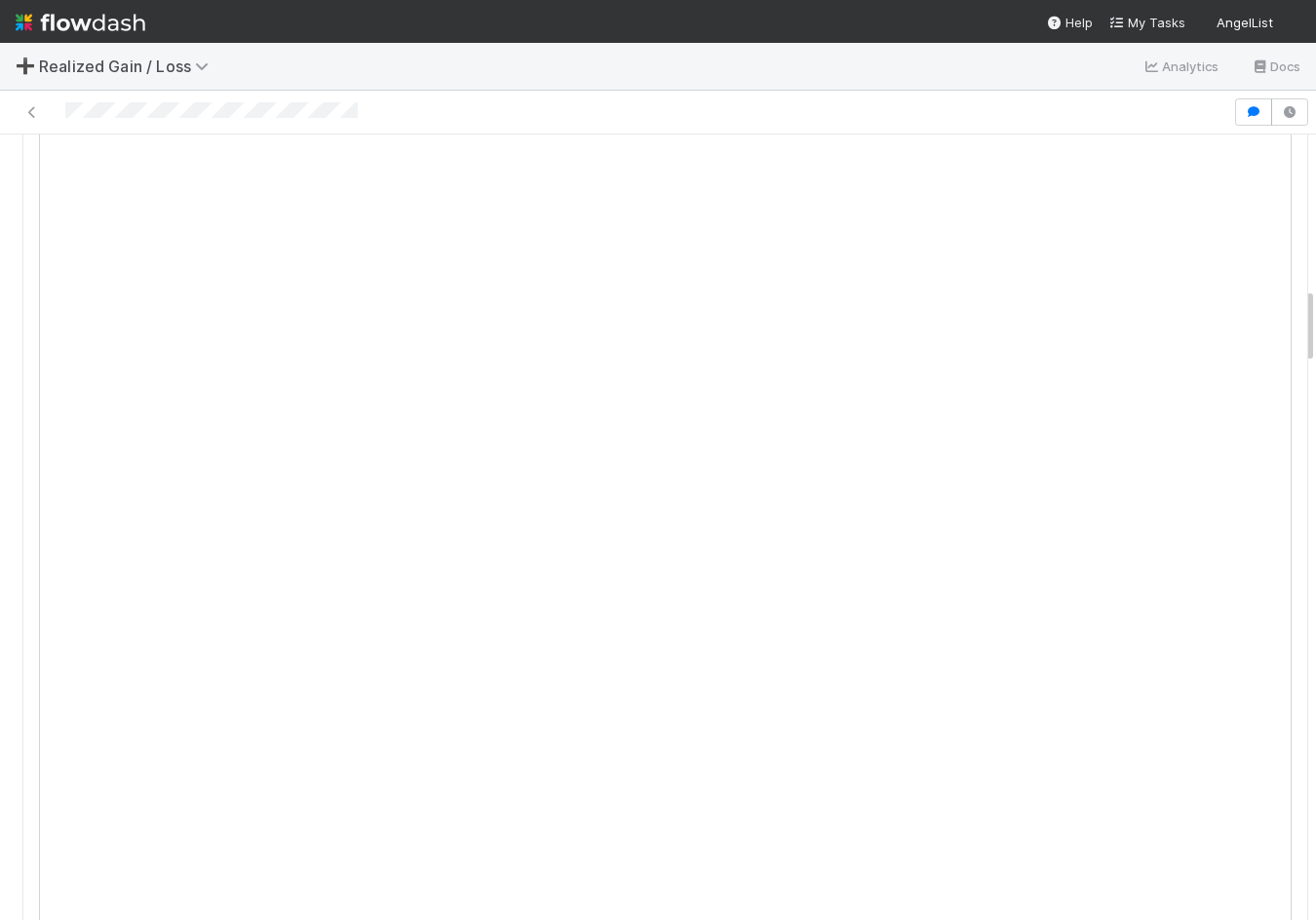 click at bounding box center (616, 112) 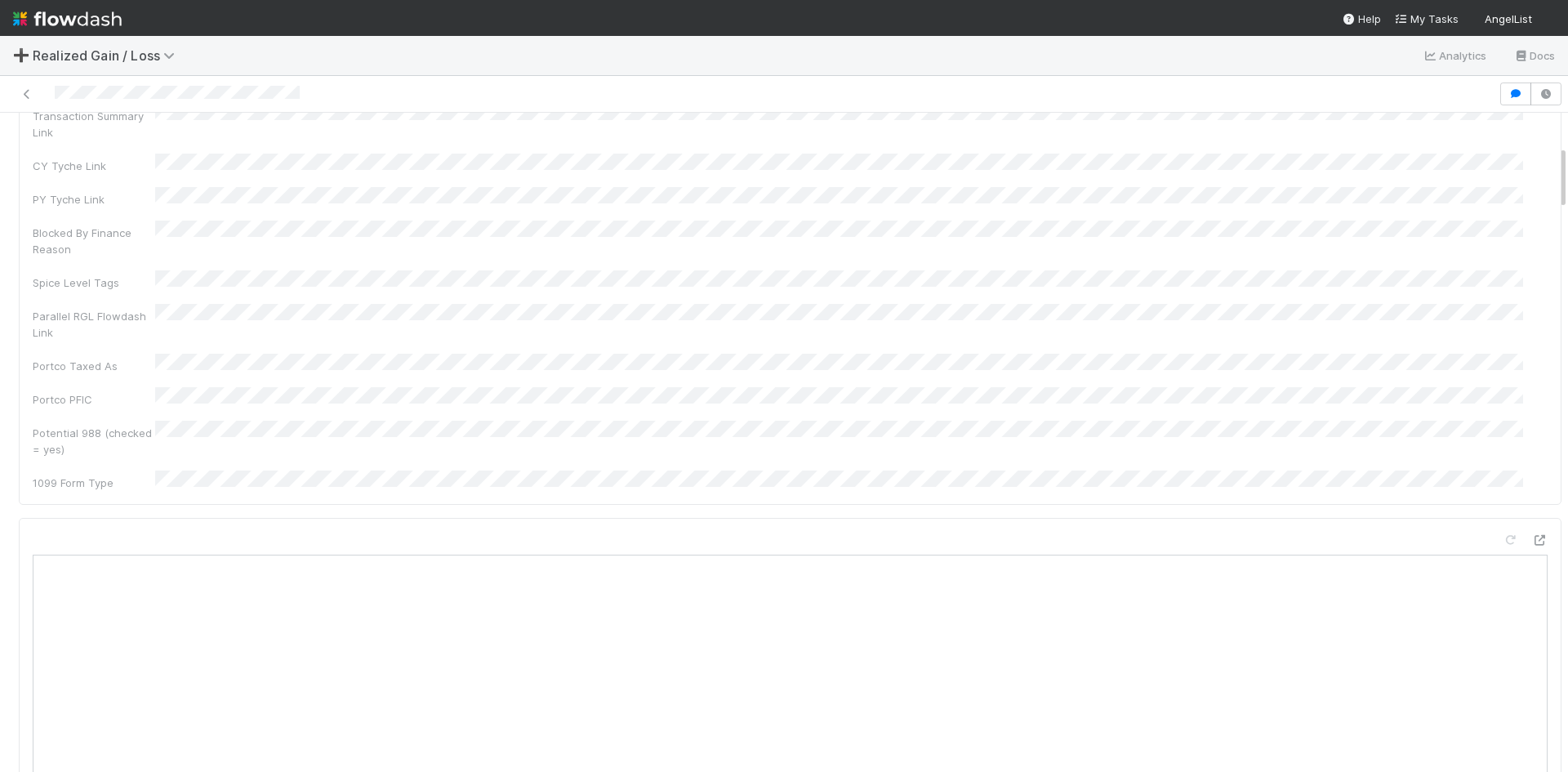 scroll, scrollTop: 408, scrollLeft: 0, axis: vertical 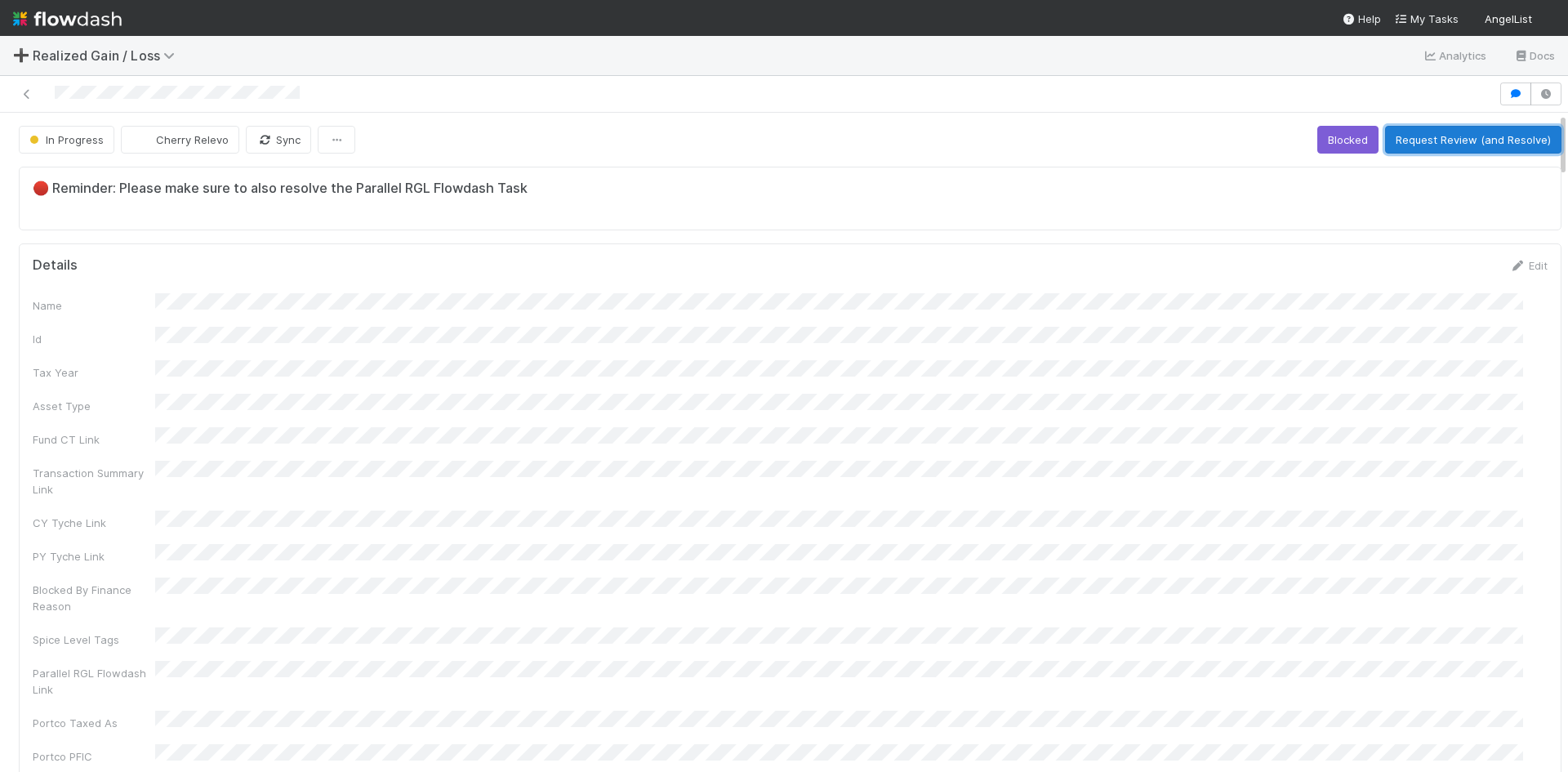 click on "Request Review (and Resolve)" at bounding box center [1473, 140] 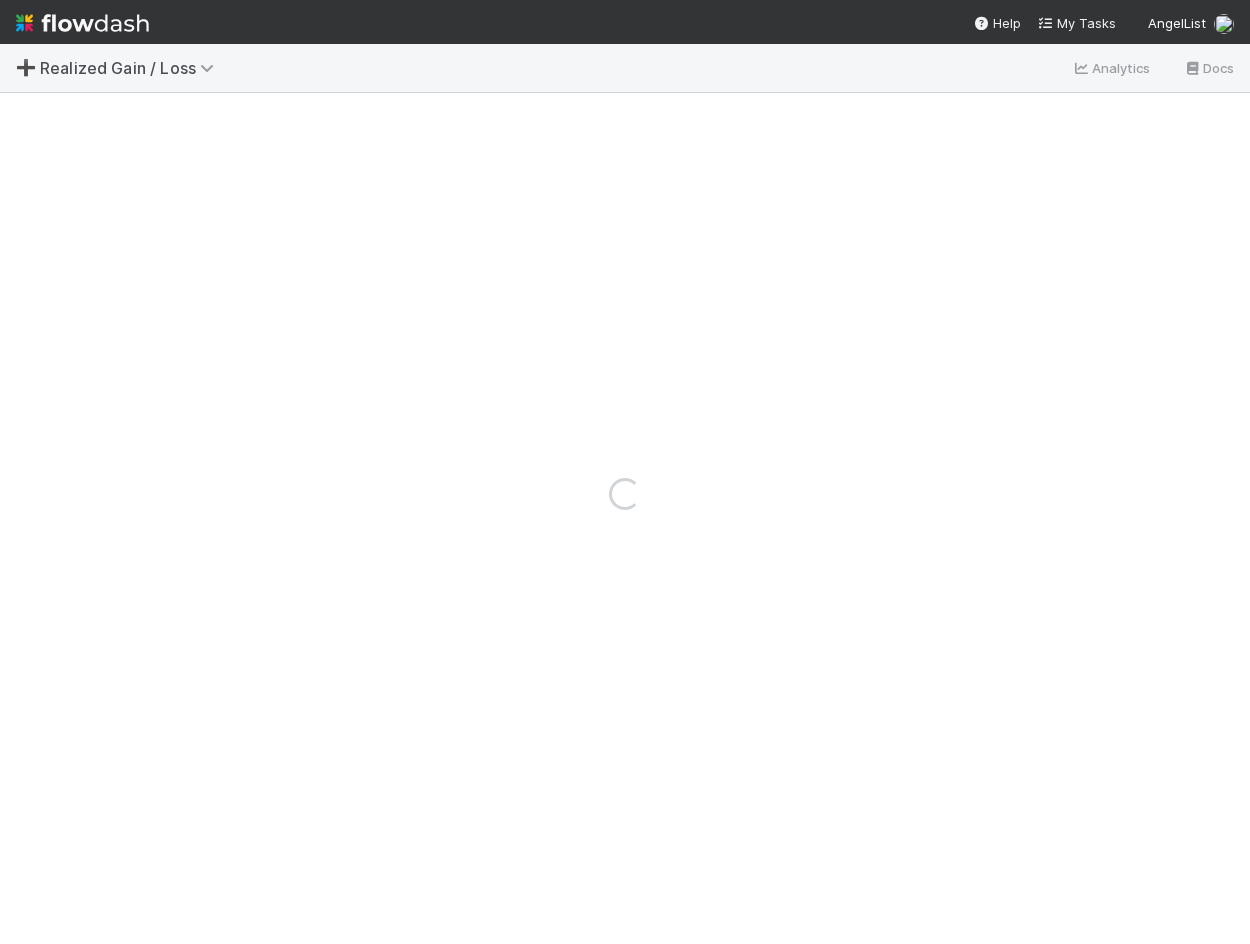 scroll, scrollTop: 0, scrollLeft: 0, axis: both 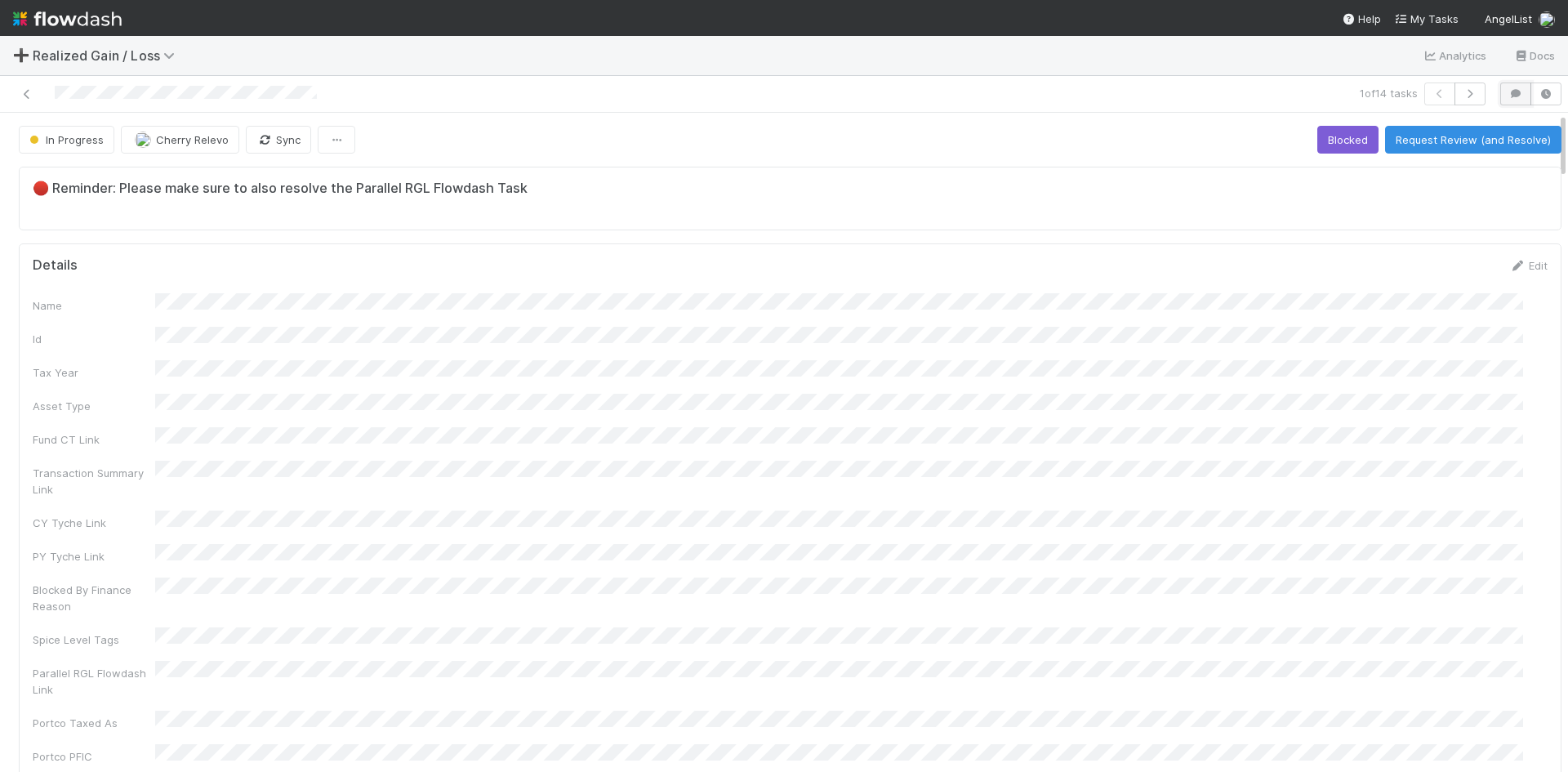 click at bounding box center [1516, 94] 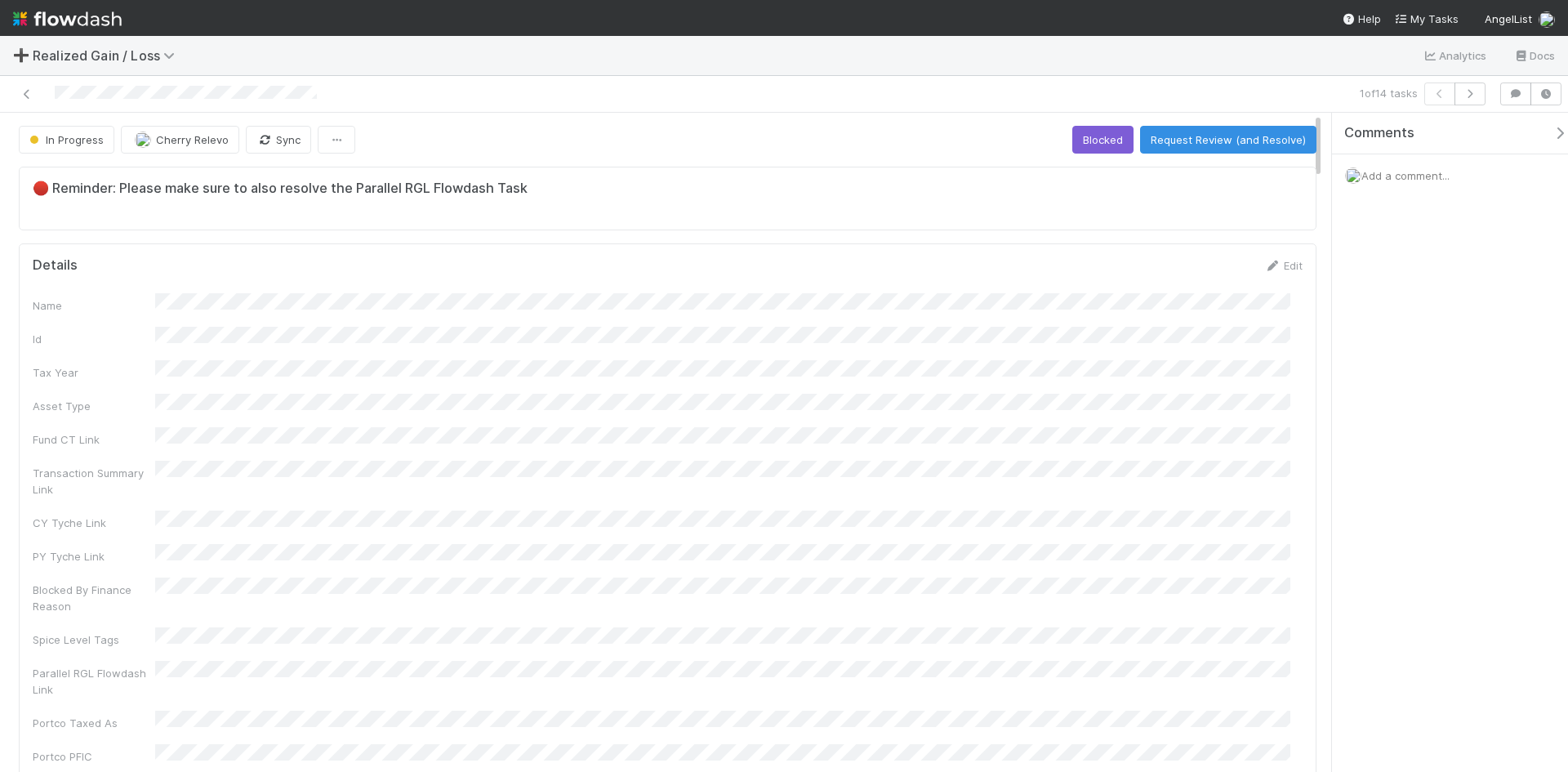click on "Add a comment..." at bounding box center (1405, 176) 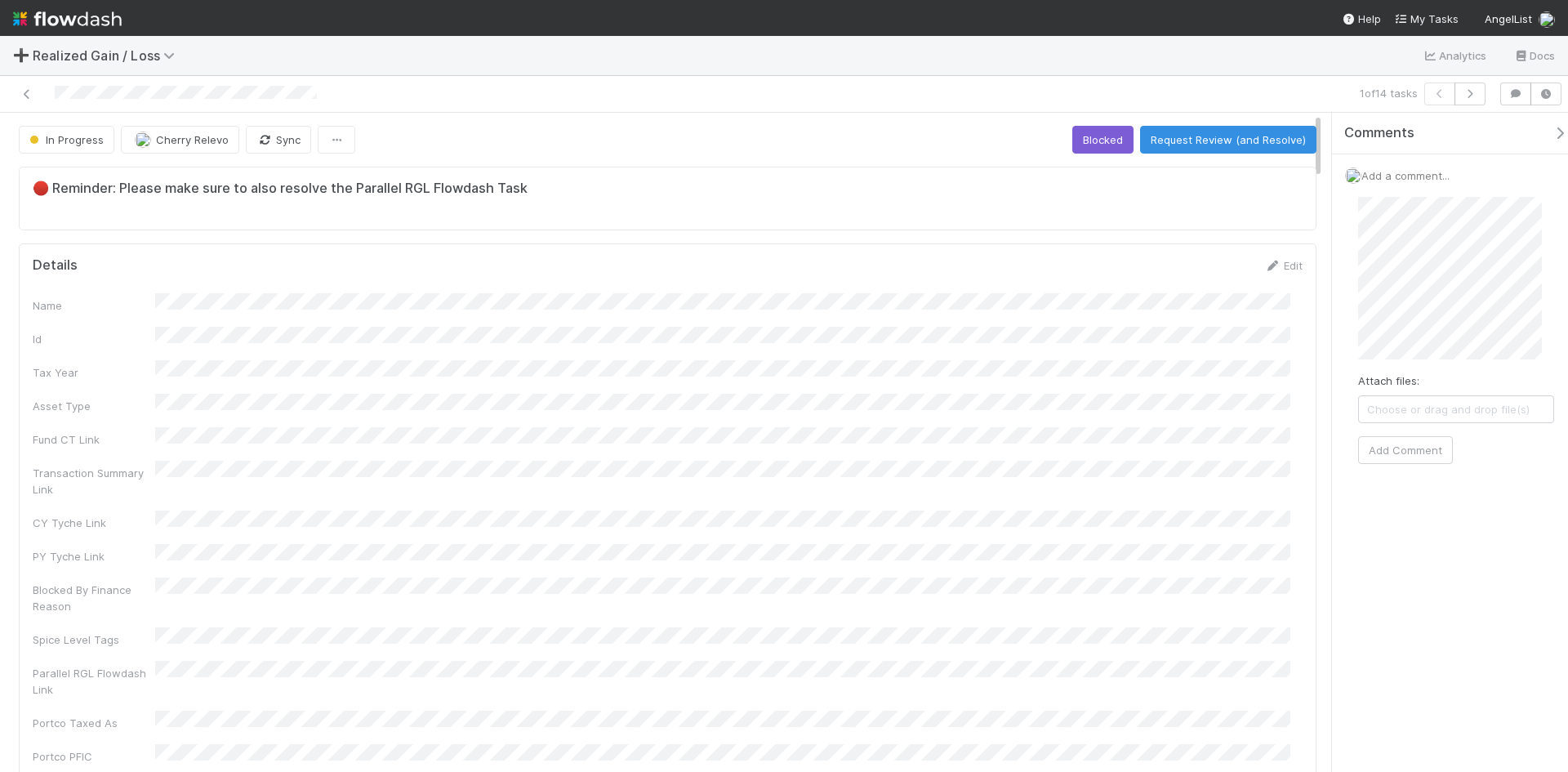 click on "In Progress Cherry Relevo Sync Blocked Request Review (and Resolve)" at bounding box center (667, 140) 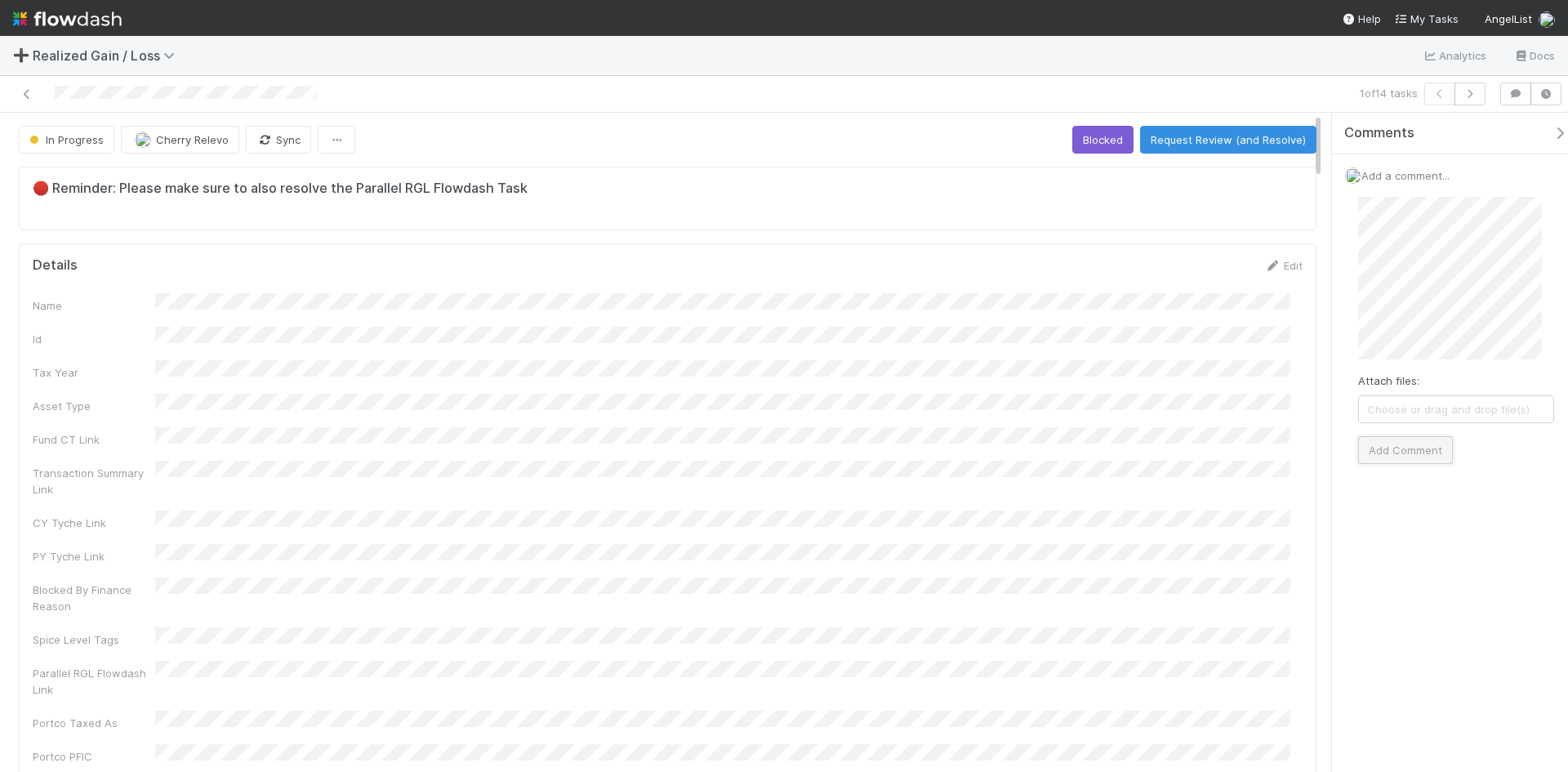 click on "Add Comment" at bounding box center [1405, 450] 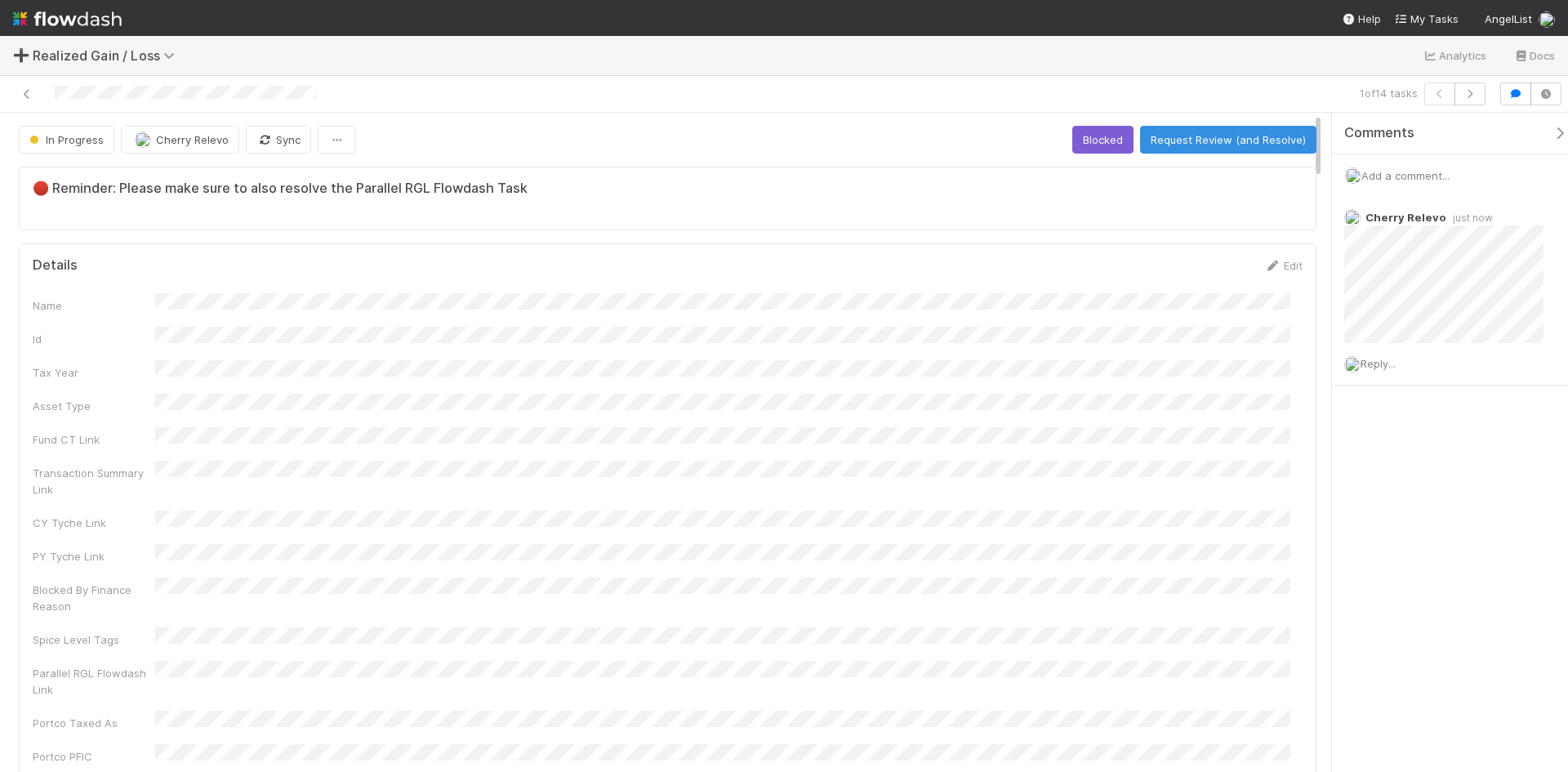 click on "Comments   Add a comment... Cherry Relevo just now       Reply..." at bounding box center (1450, 442) 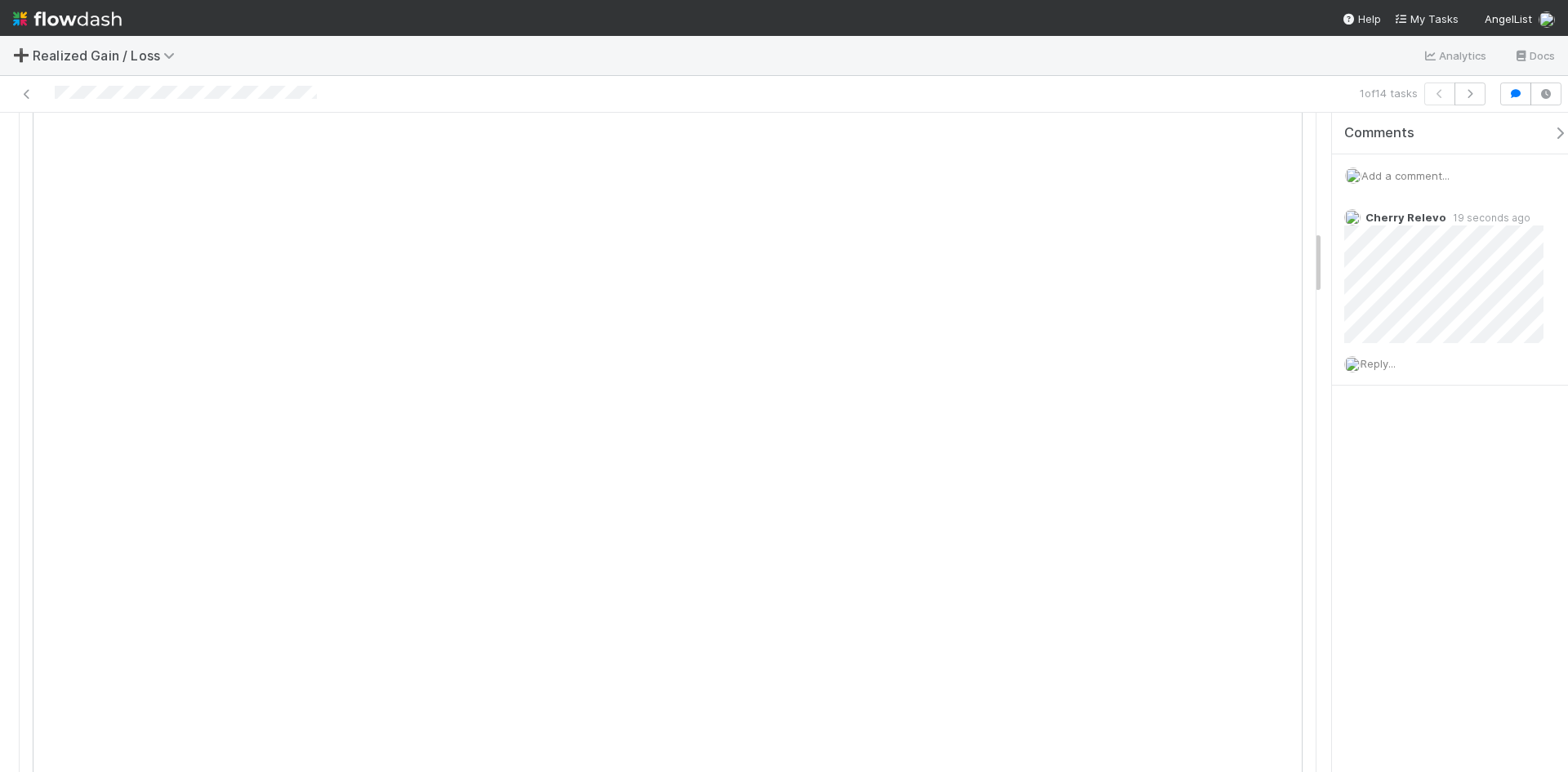 scroll, scrollTop: 1470, scrollLeft: 0, axis: vertical 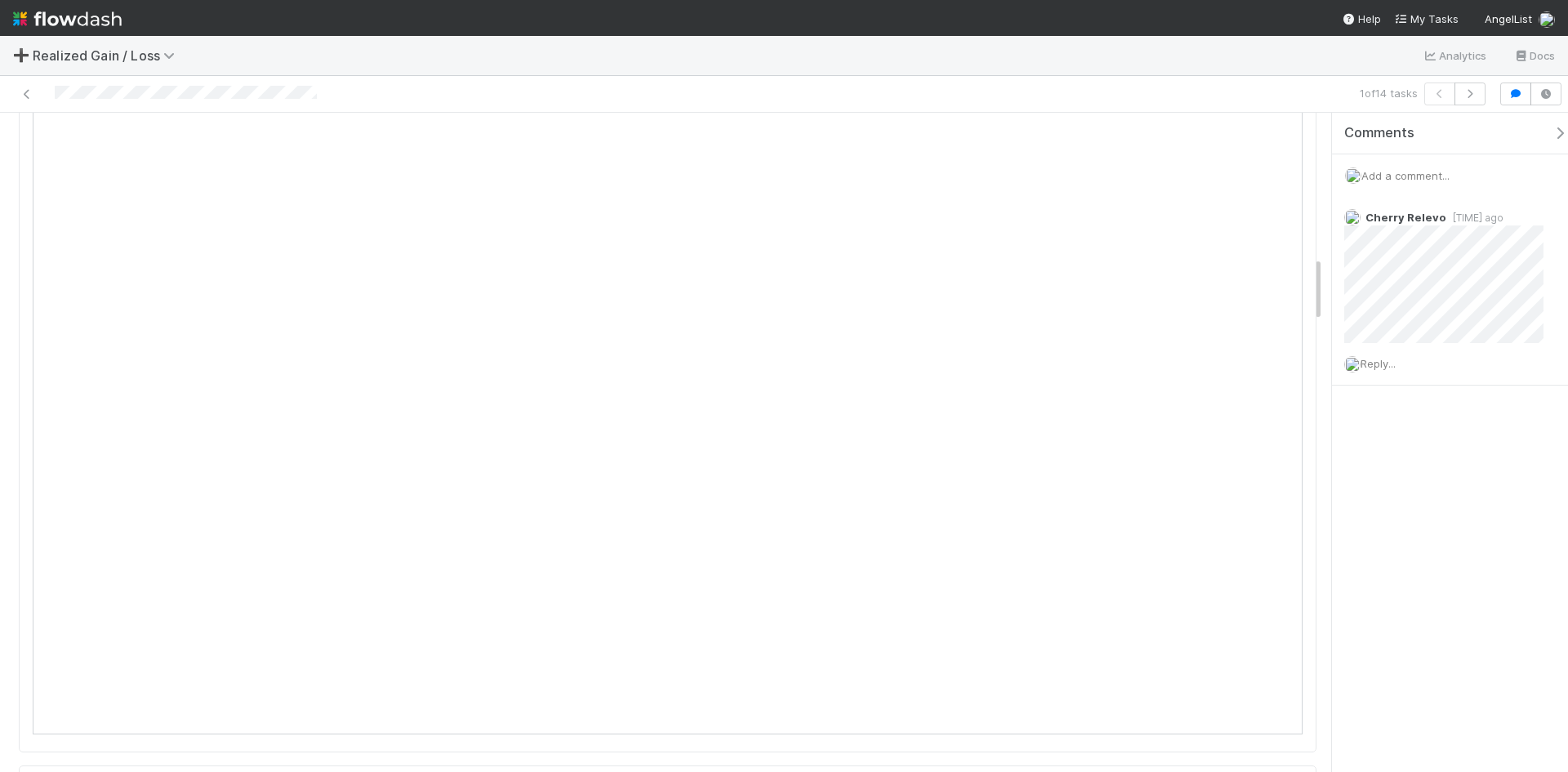 click on "Comments   Add a comment... Cherry Relevo 39 seconds ago       Reply..." at bounding box center [1450, 442] 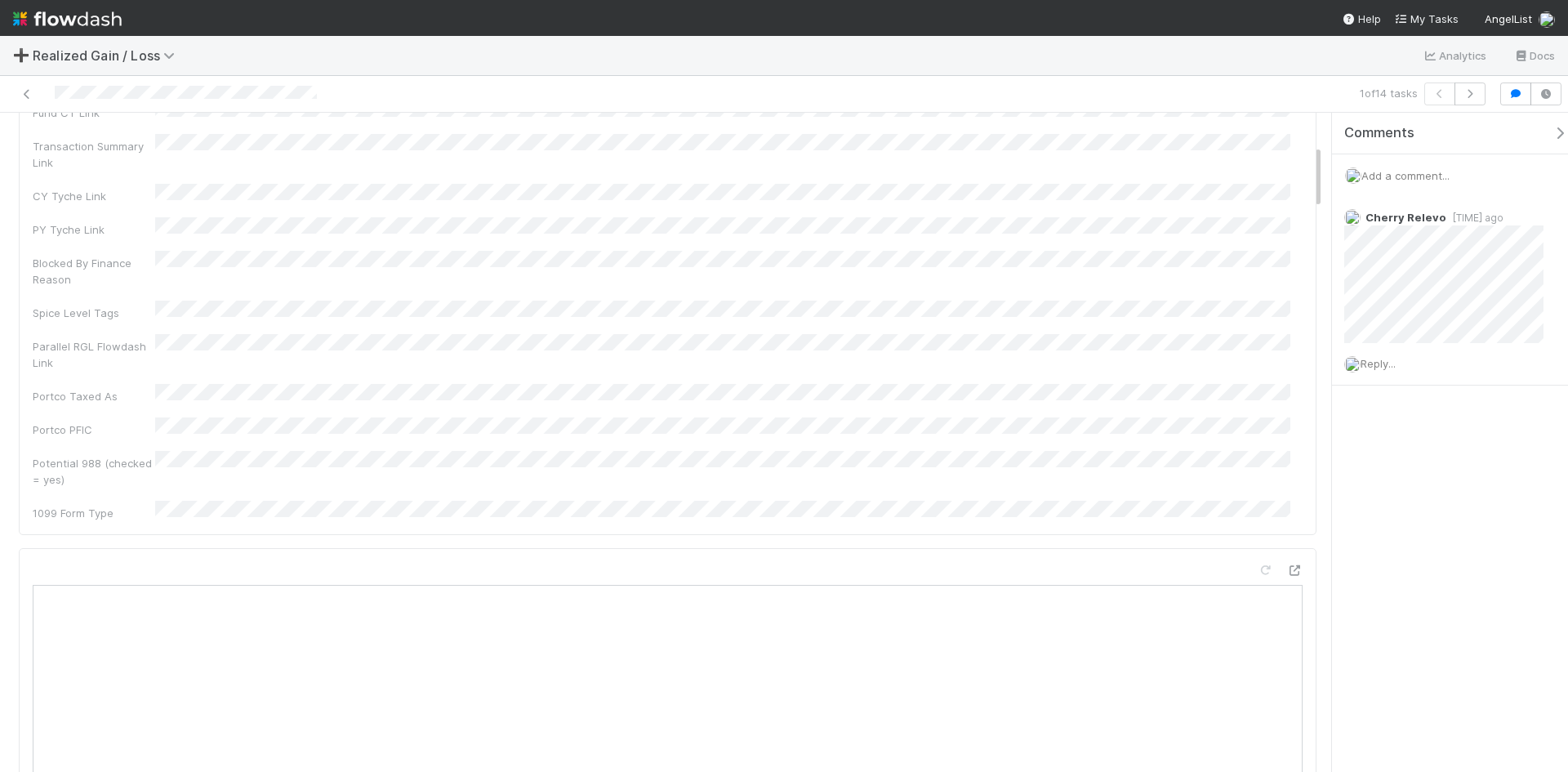 scroll, scrollTop: 0, scrollLeft: 0, axis: both 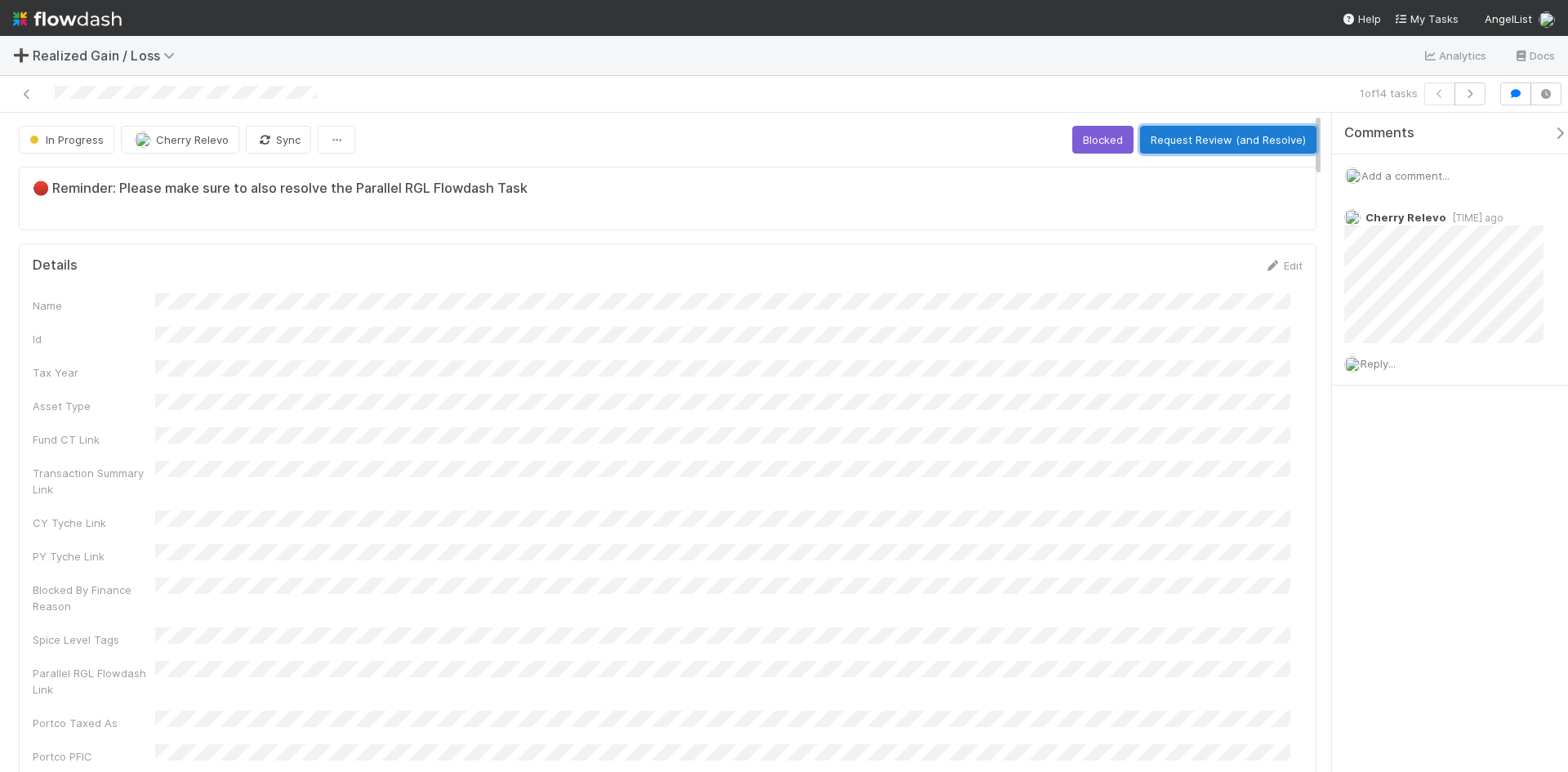 click on "Request Review (and Resolve)" at bounding box center (1228, 140) 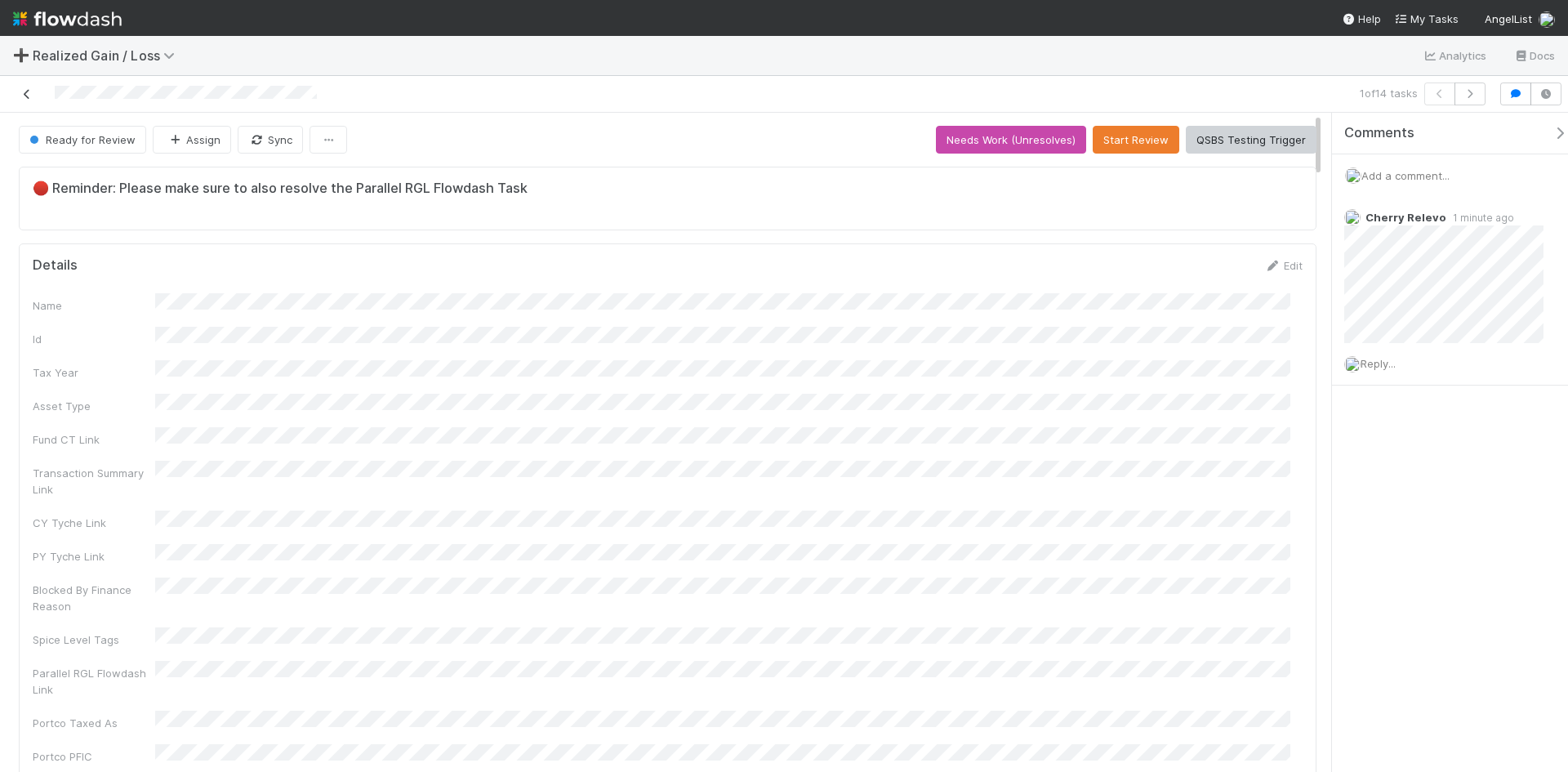 click at bounding box center [27, 94] 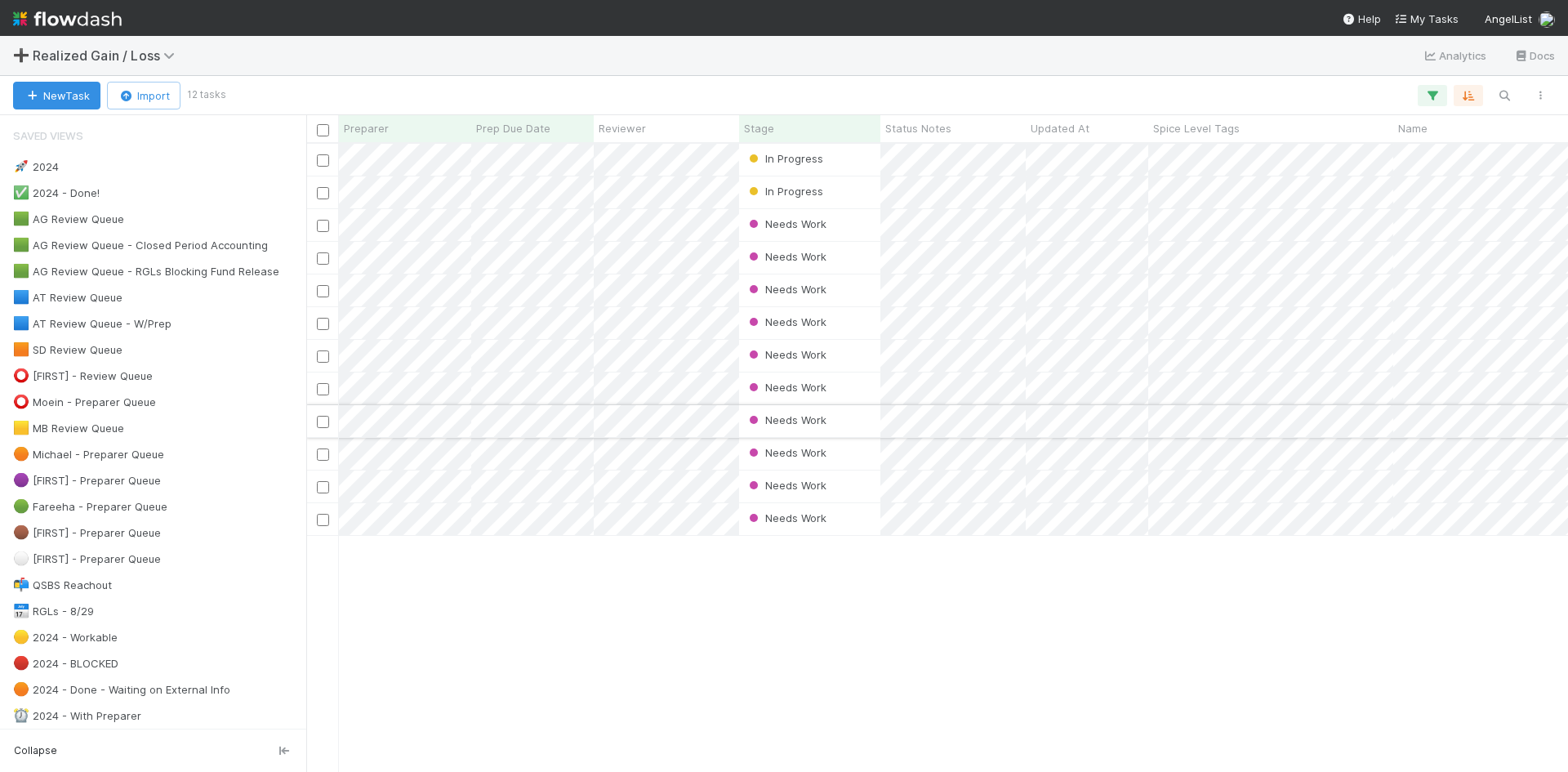 scroll, scrollTop: 13, scrollLeft: 13, axis: both 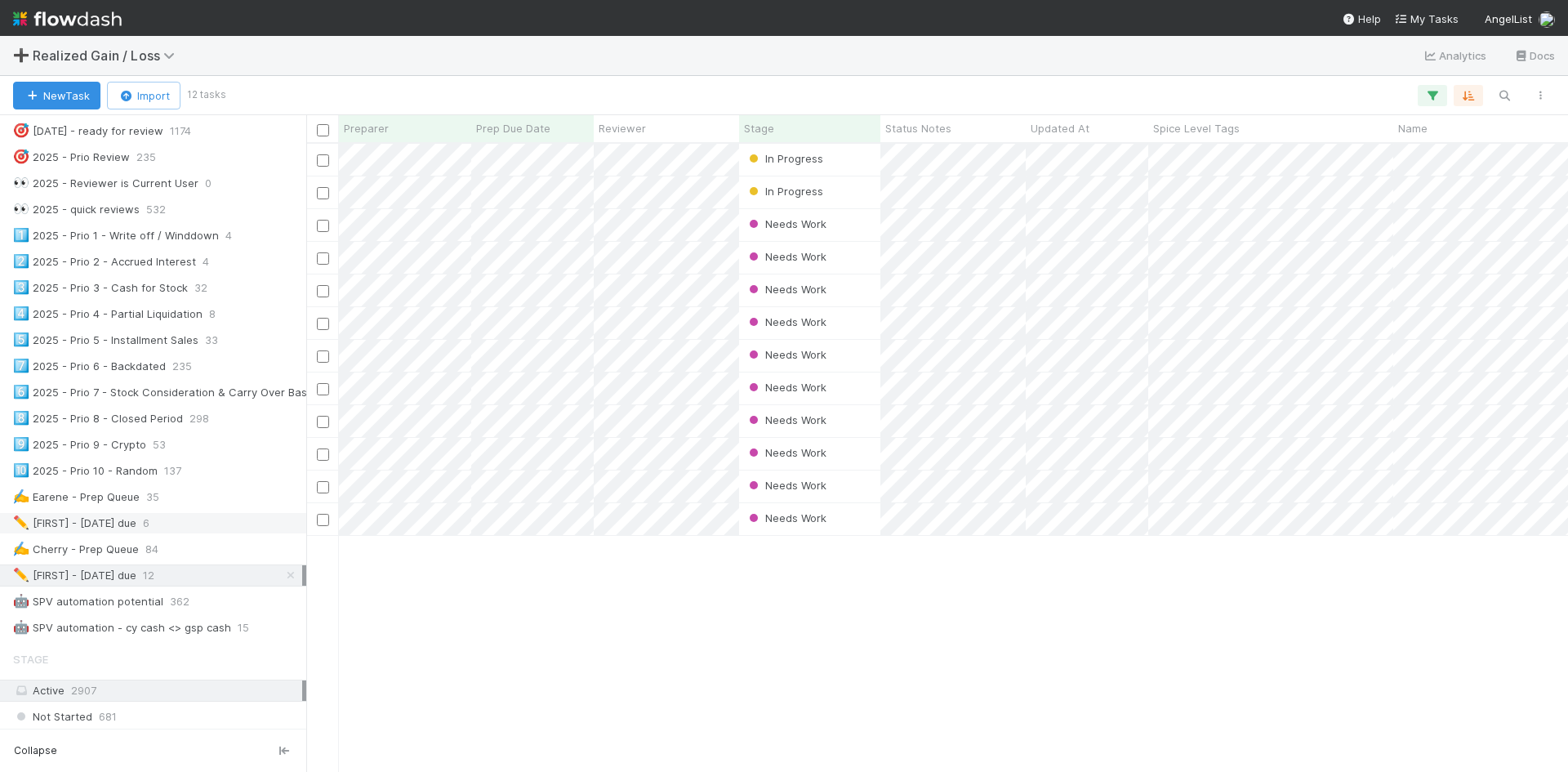 click on "✏️ Earene - 8/1 due 6" at bounding box center [158, 523] 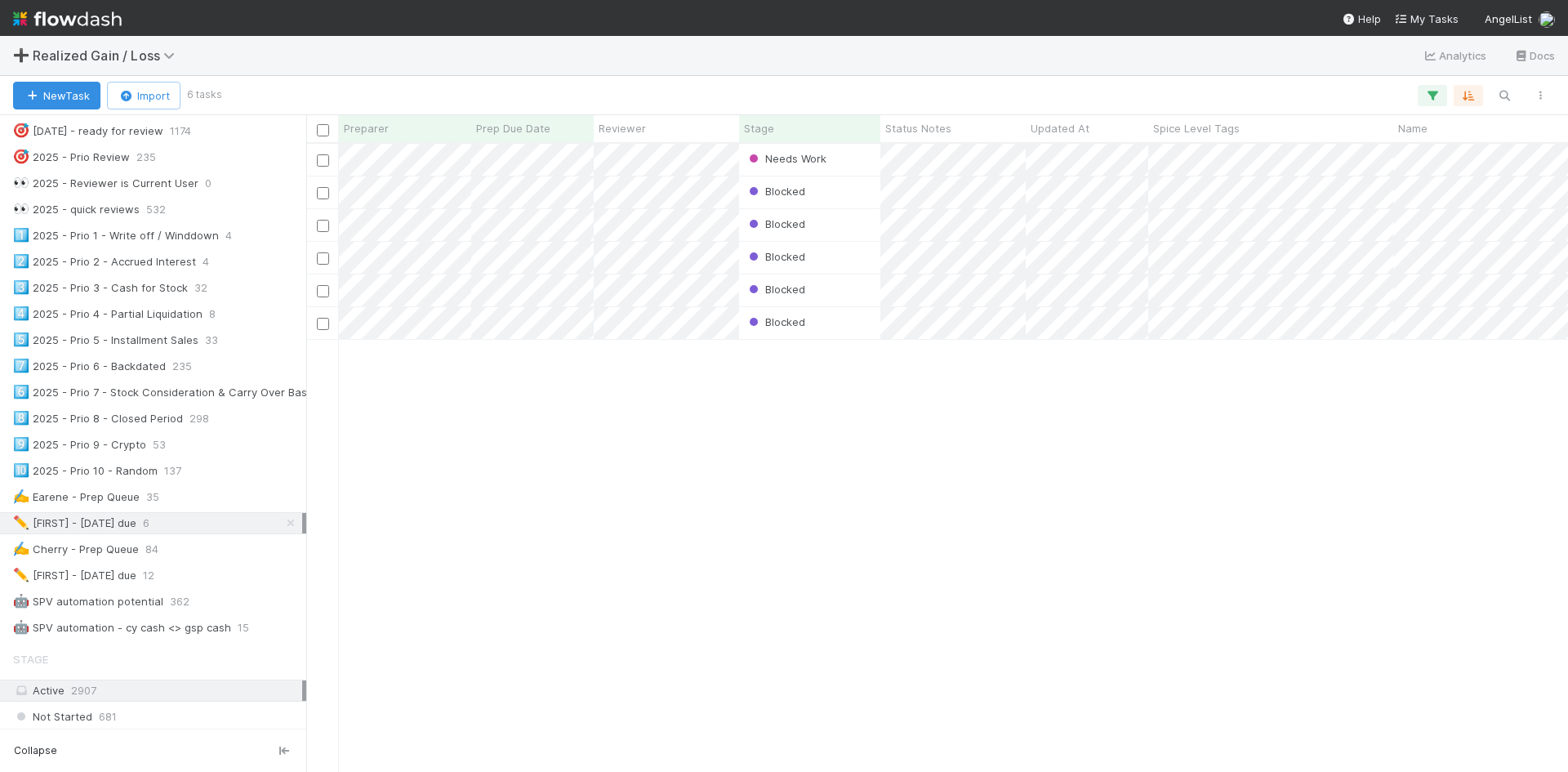 scroll, scrollTop: 13, scrollLeft: 13, axis: both 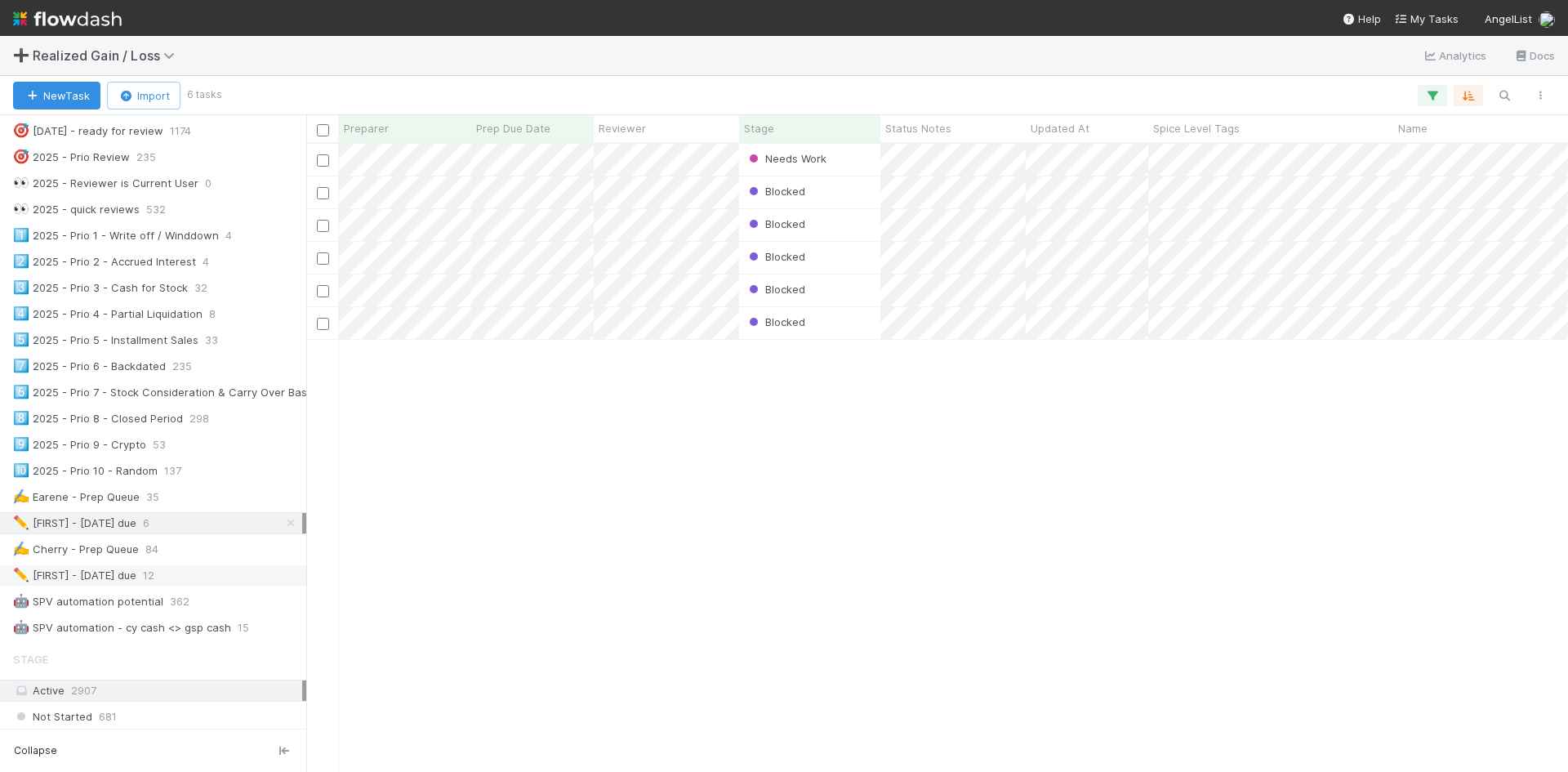 click on "✏️ Cherry - 8/1 due" at bounding box center [74, 575] 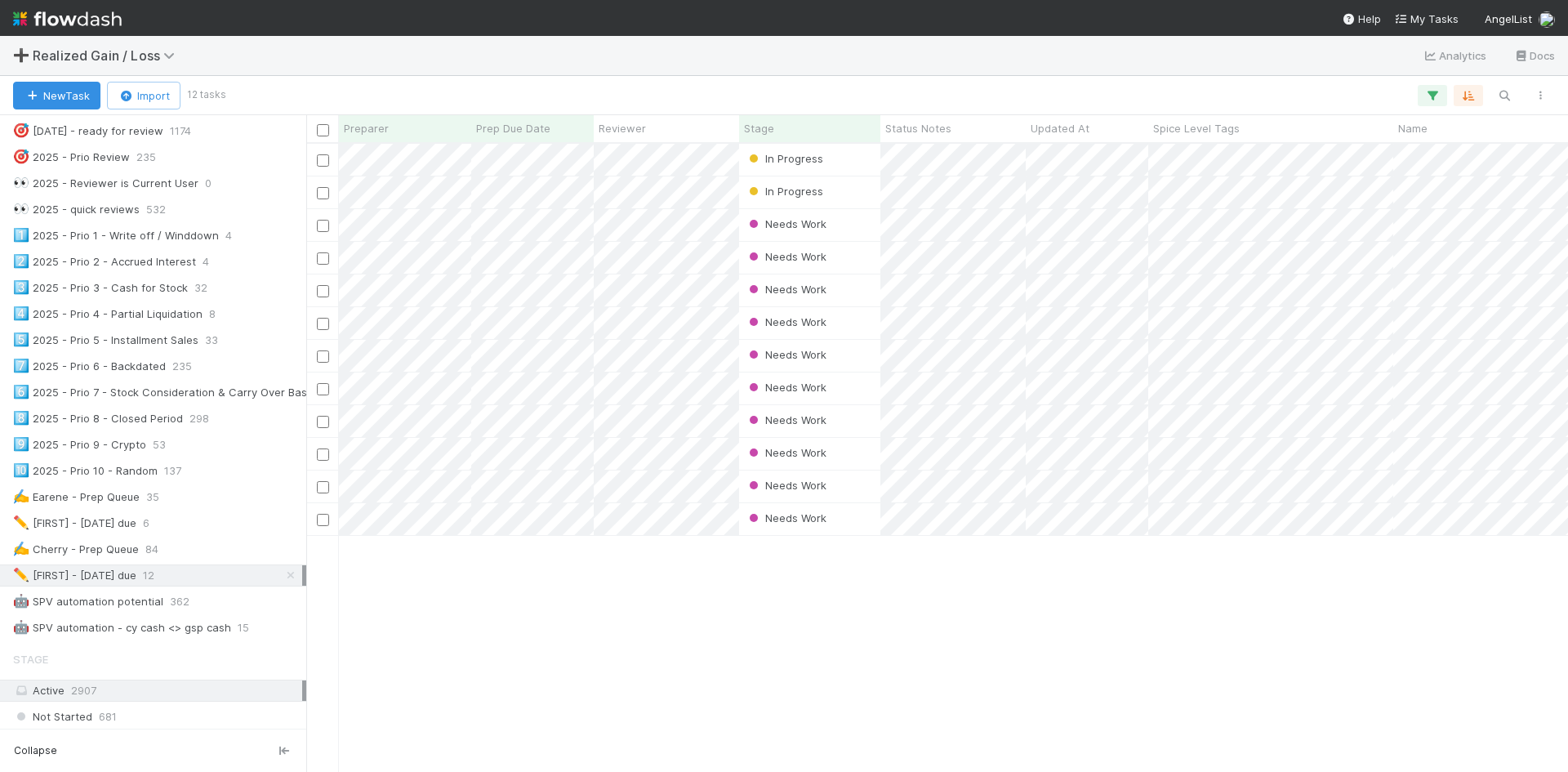 scroll, scrollTop: 13, scrollLeft: 13, axis: both 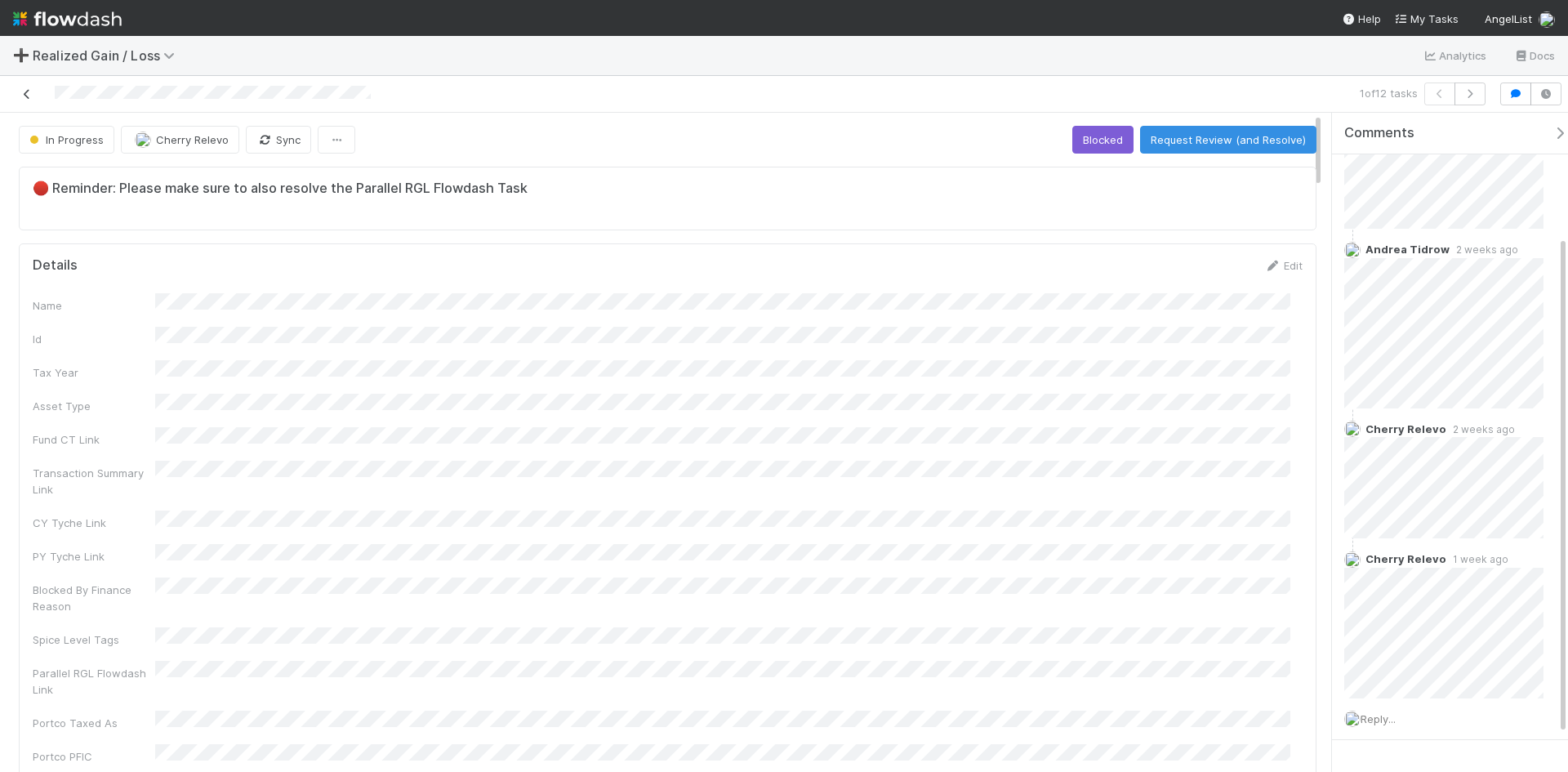 click at bounding box center [27, 94] 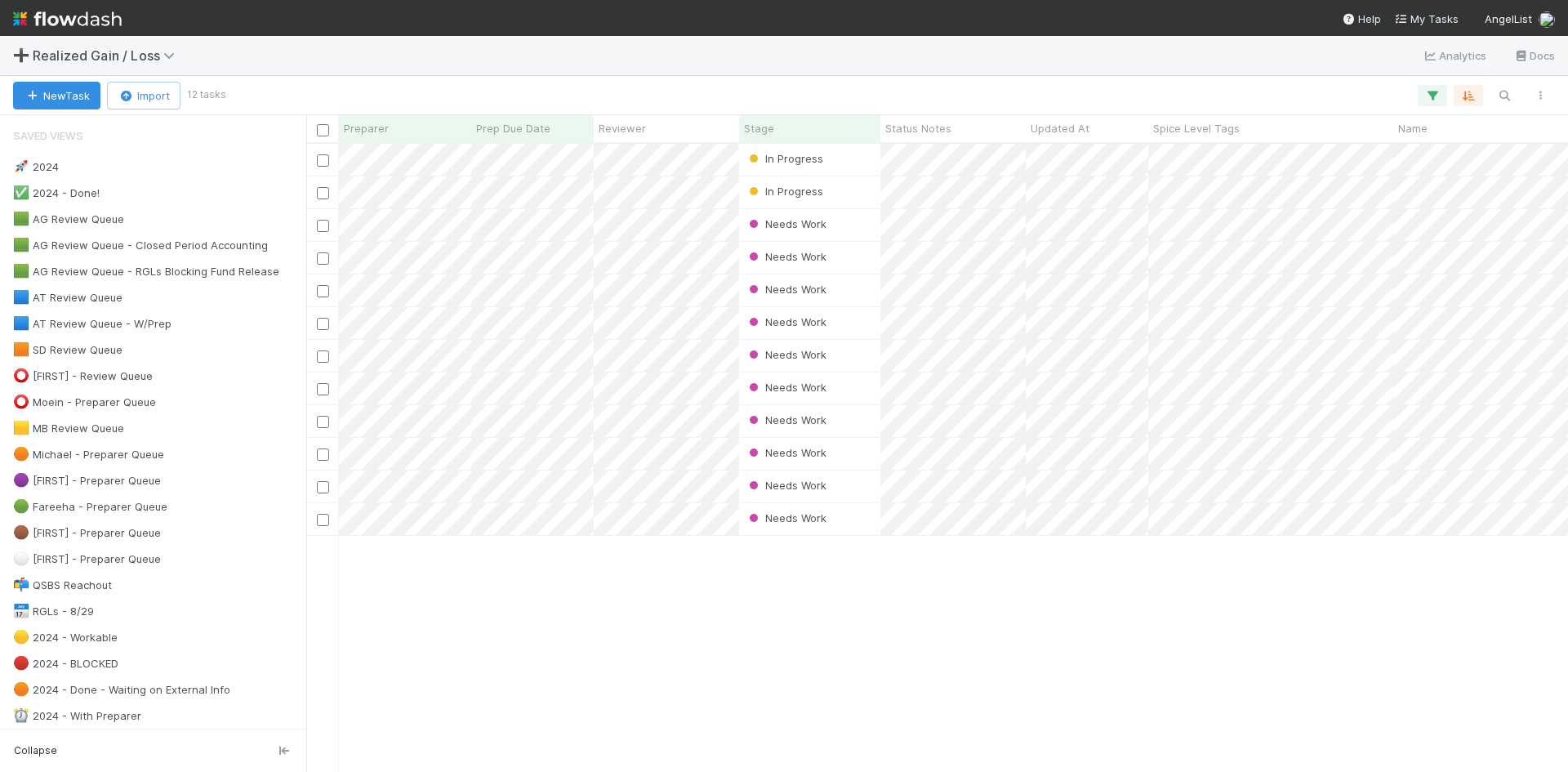 scroll, scrollTop: 13, scrollLeft: 13, axis: both 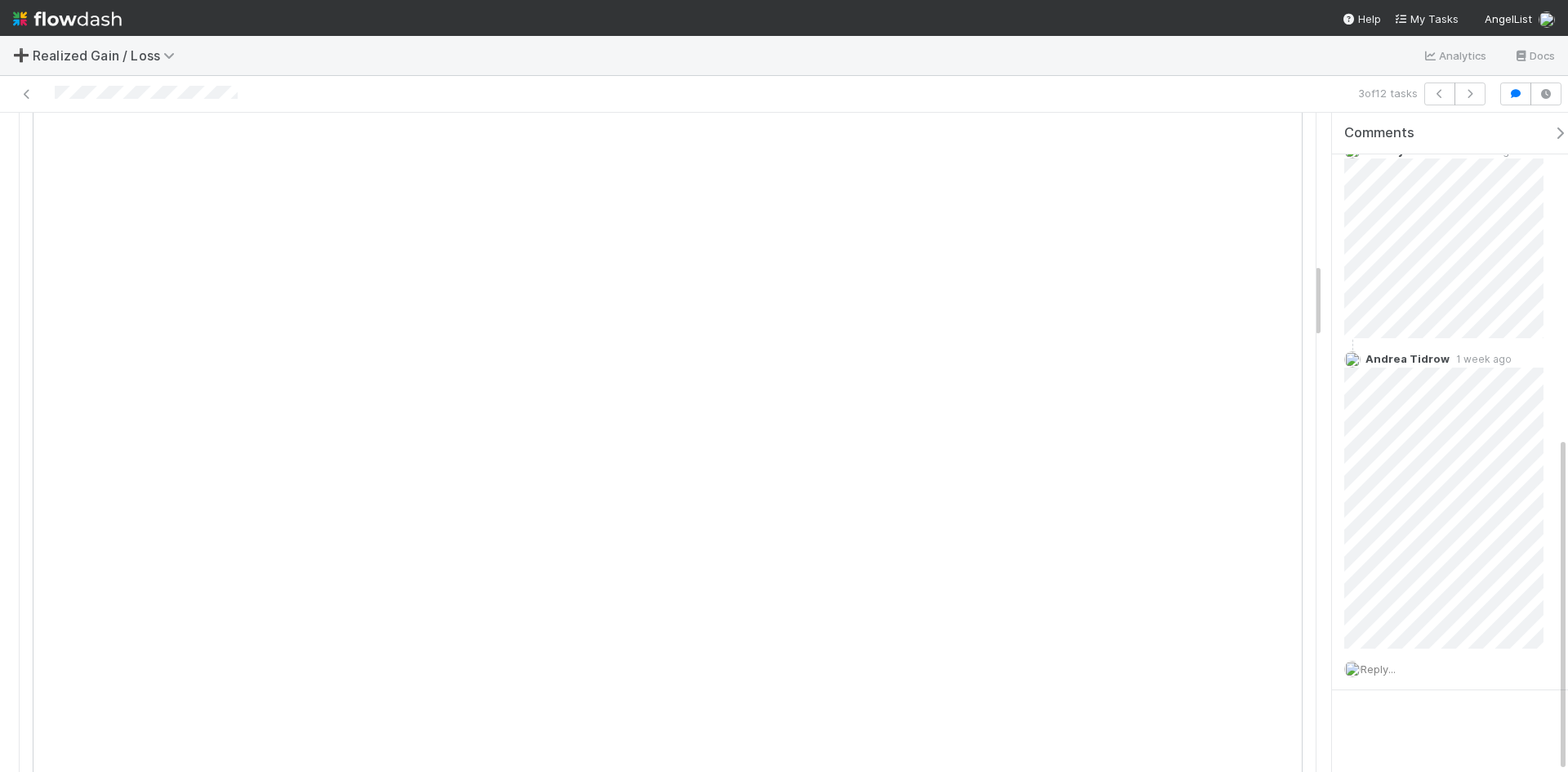 click on "Comments   Add a comment... Andrea Tidrow 3 weeks ago   Andrea Tidrow 3 weeks ago   Cherry Relevo 3 weeks ago     Andrea Tidrow 1 week ago     Reply..." at bounding box center (1456, 123) 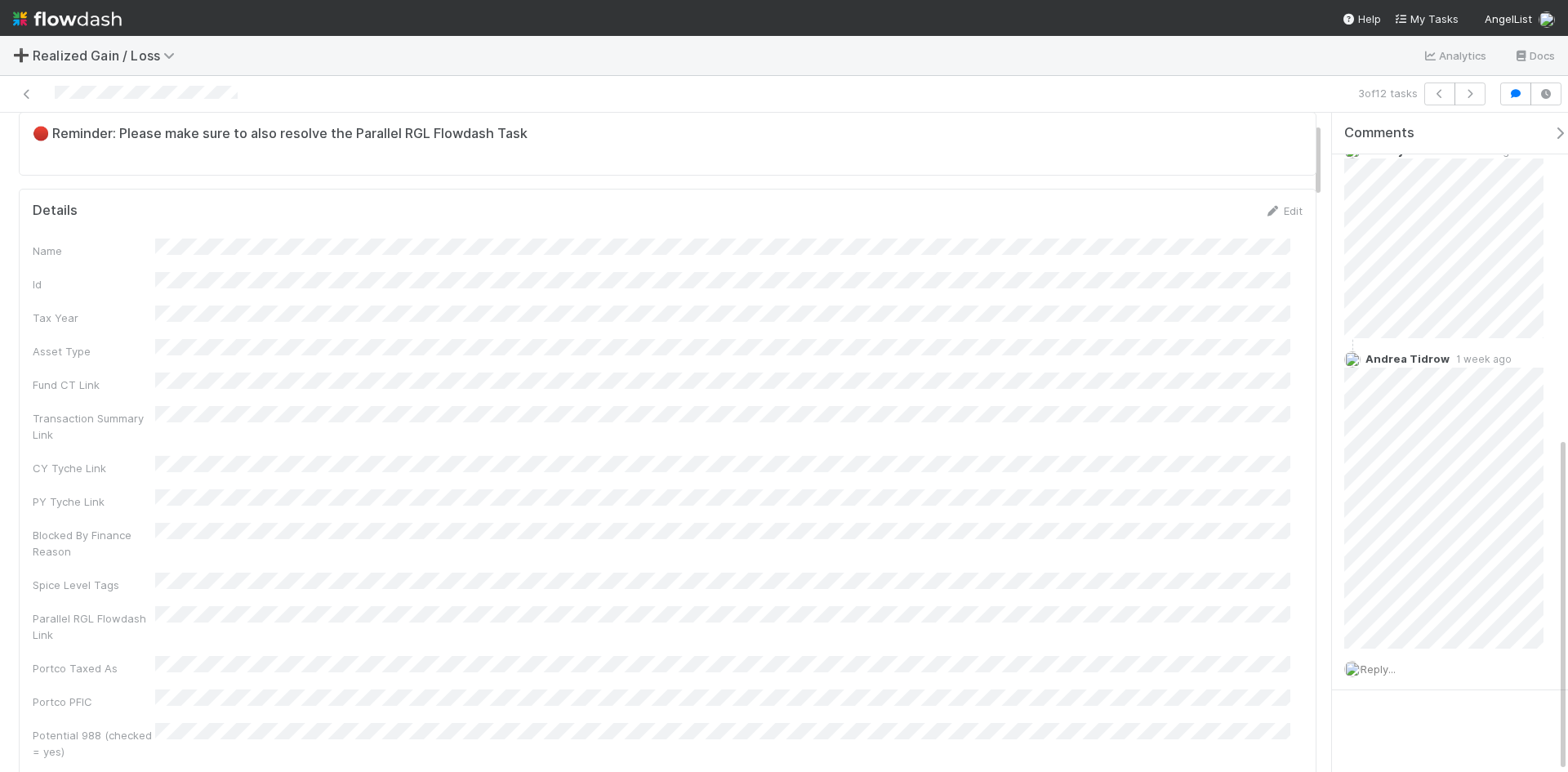 scroll, scrollTop: 0, scrollLeft: 0, axis: both 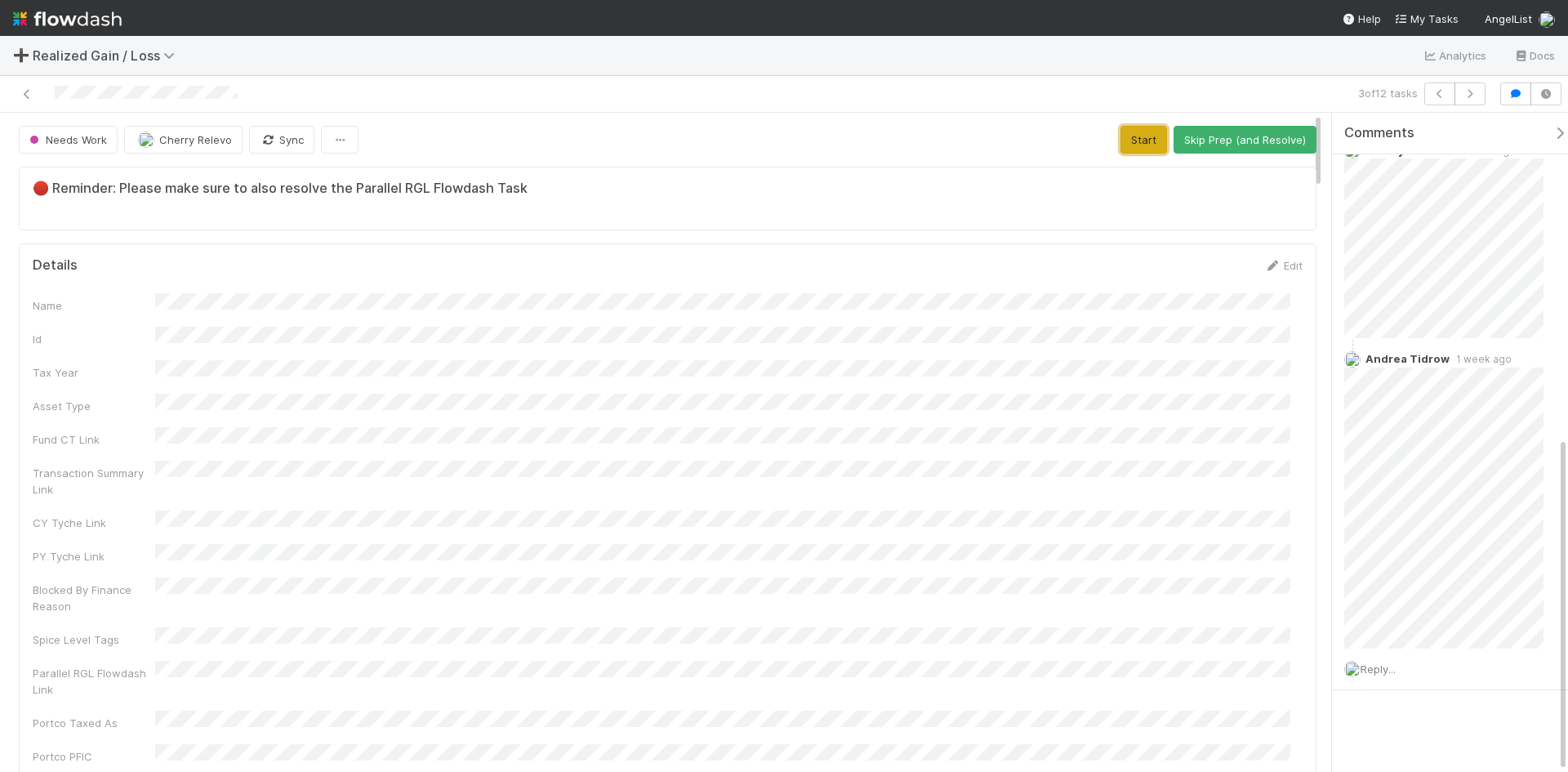 click on "Start" at bounding box center (1143, 140) 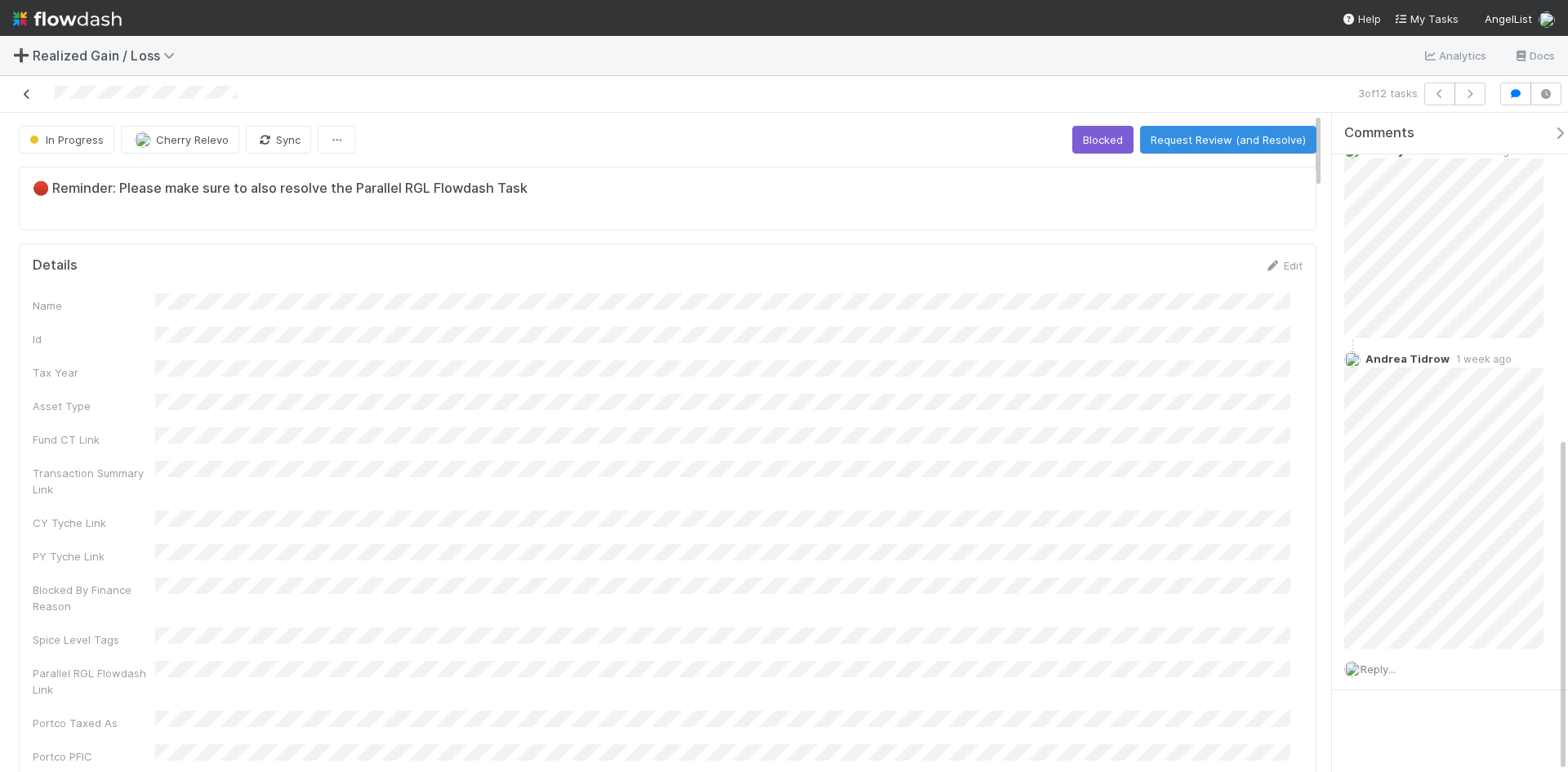 click at bounding box center (27, 94) 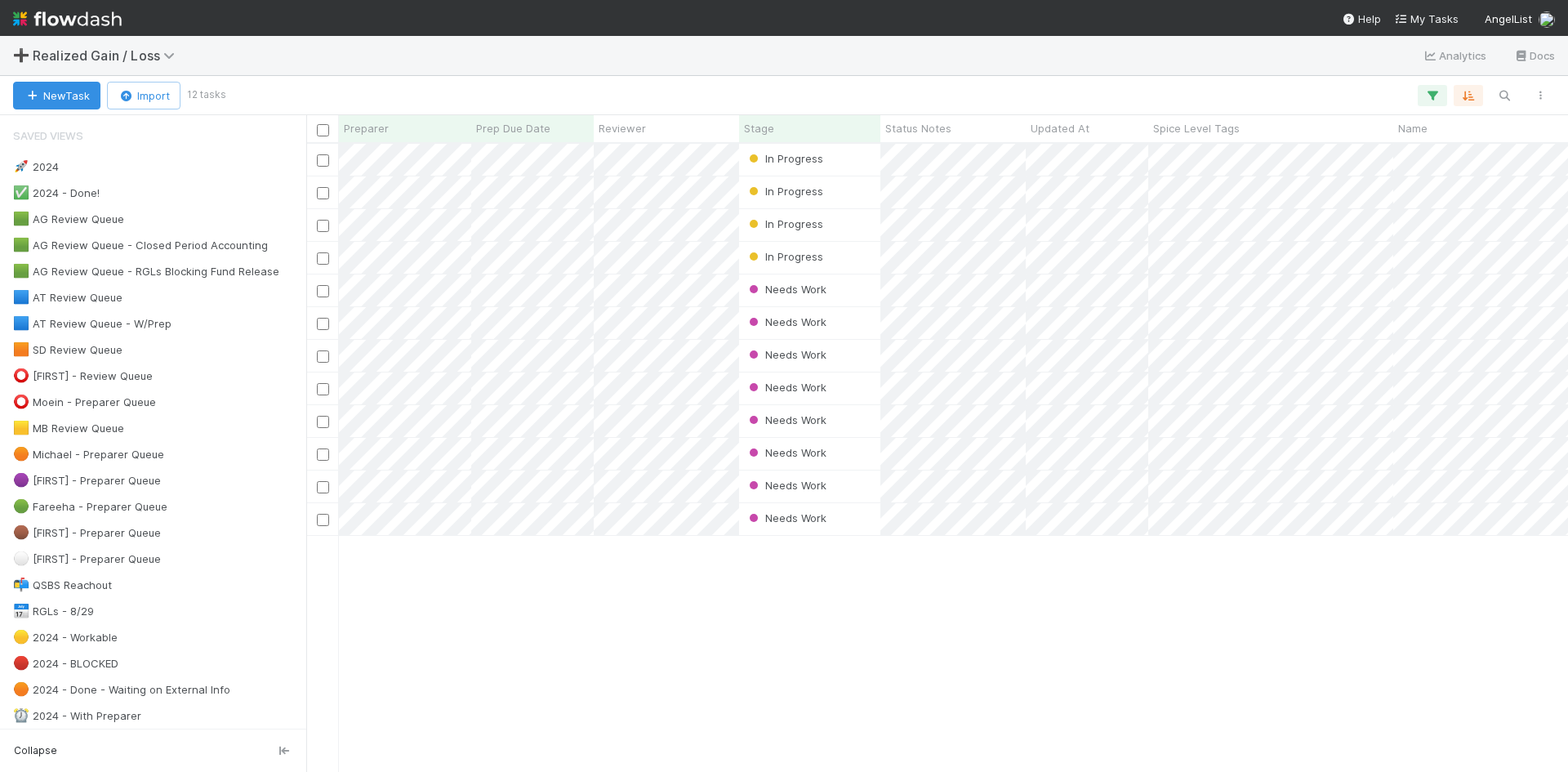 scroll, scrollTop: 13, scrollLeft: 13, axis: both 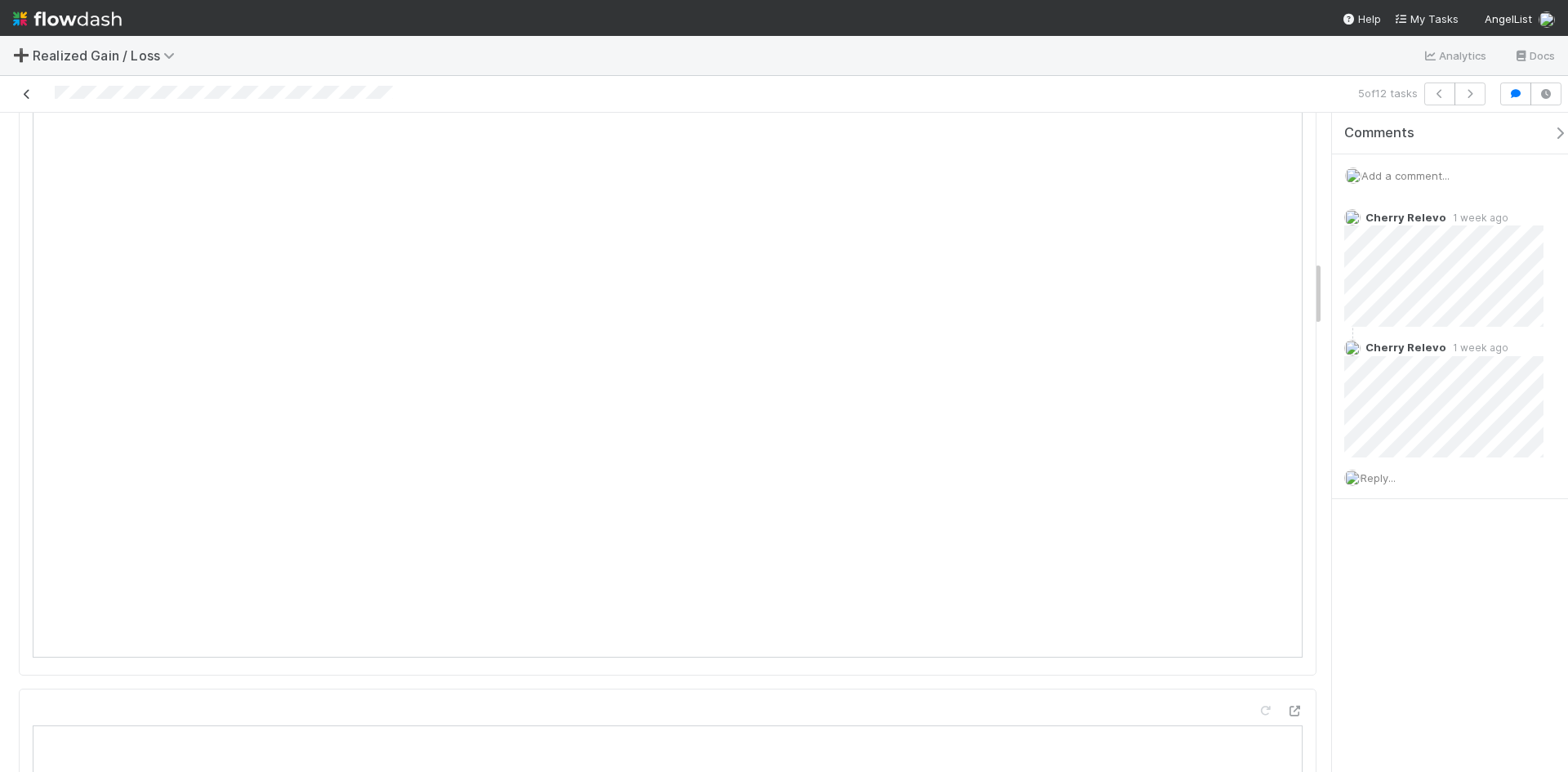 click at bounding box center [27, 94] 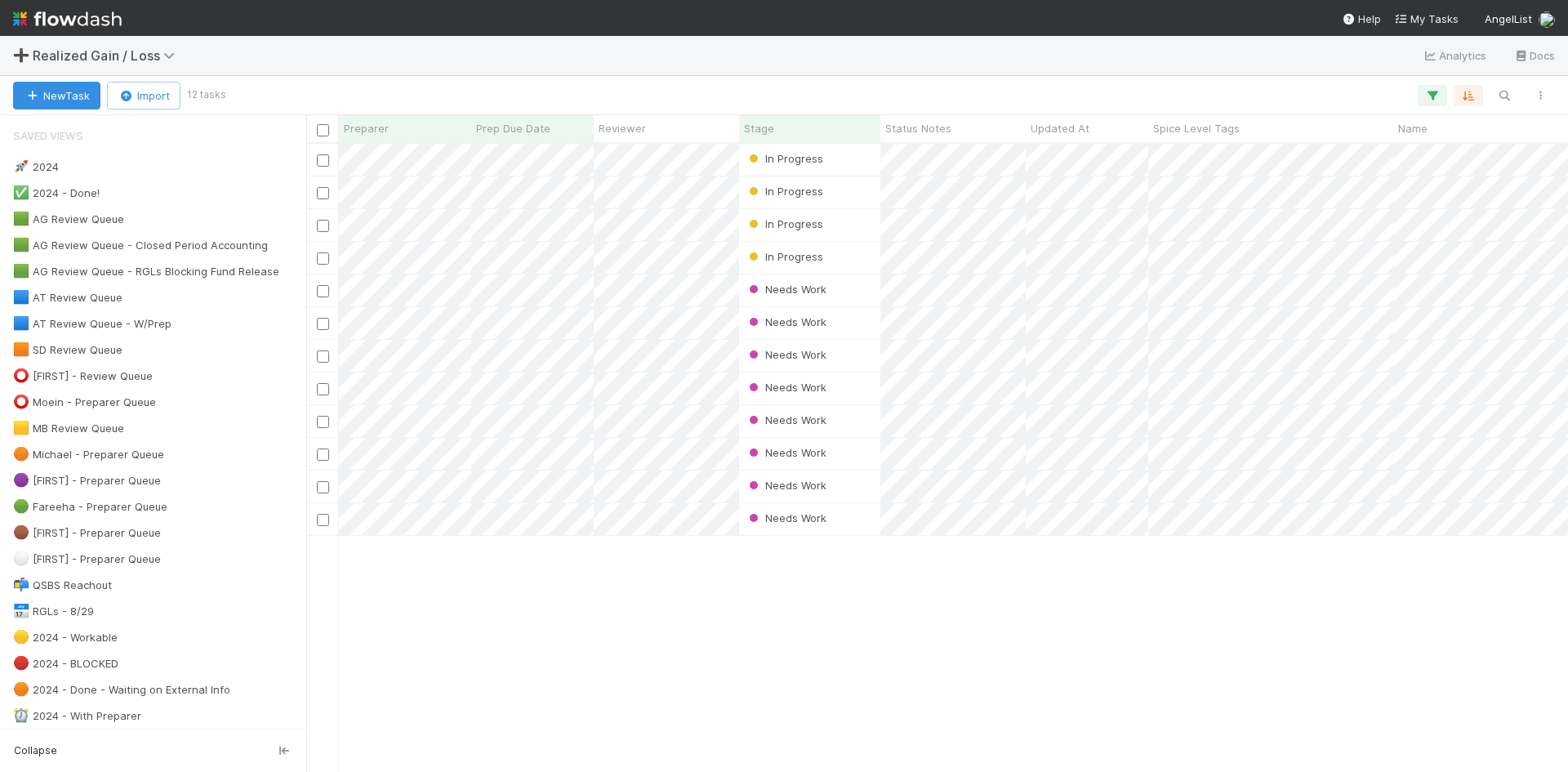 scroll, scrollTop: 13, scrollLeft: 13, axis: both 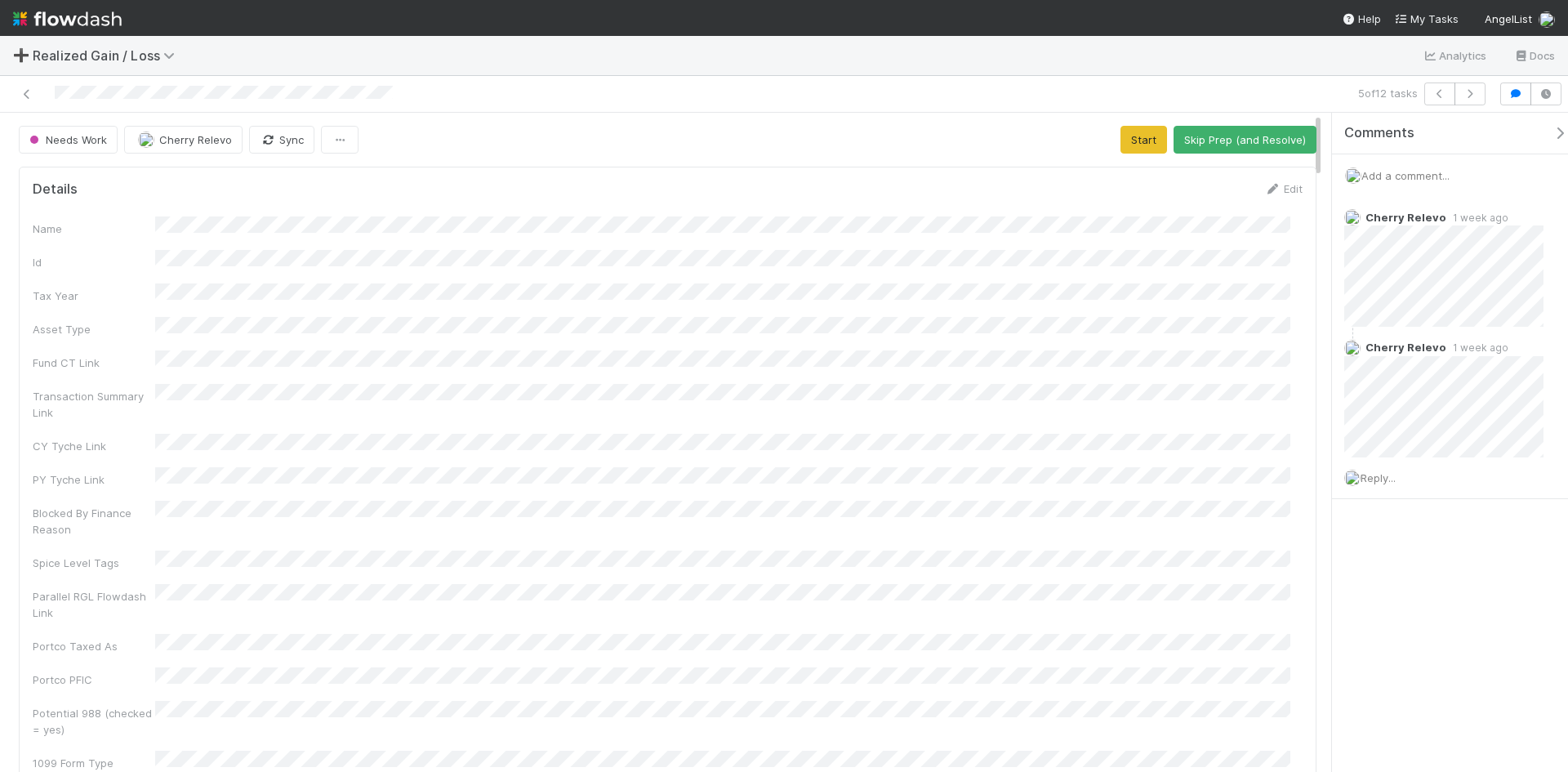drag, startPoint x: 675, startPoint y: 670, endPoint x: 809, endPoint y: 747, distance: 154.54773 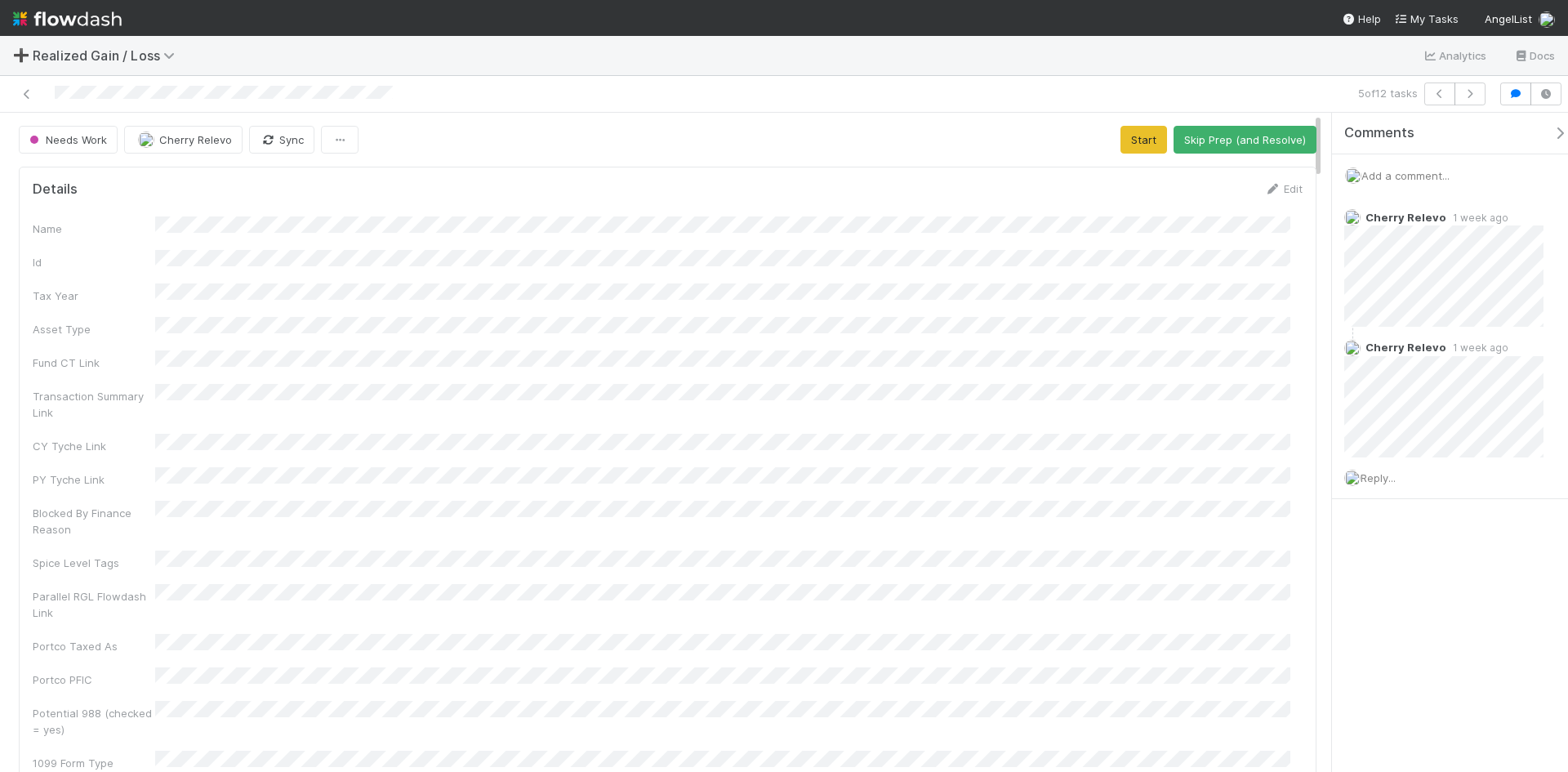click on "Details Edit Name  Id  Tax Year  Asset Type  Fund CT Link  Transaction Summary Link  CY Tyche Link  PY Tyche Link  Blocked By Finance Reason  Spice Level Tags  Parallel RGL Flowdash Link  Portco Taxed As  Portco PFIC  Potential 988 (checked = yes)  1099 Form Type" at bounding box center [667, 475] 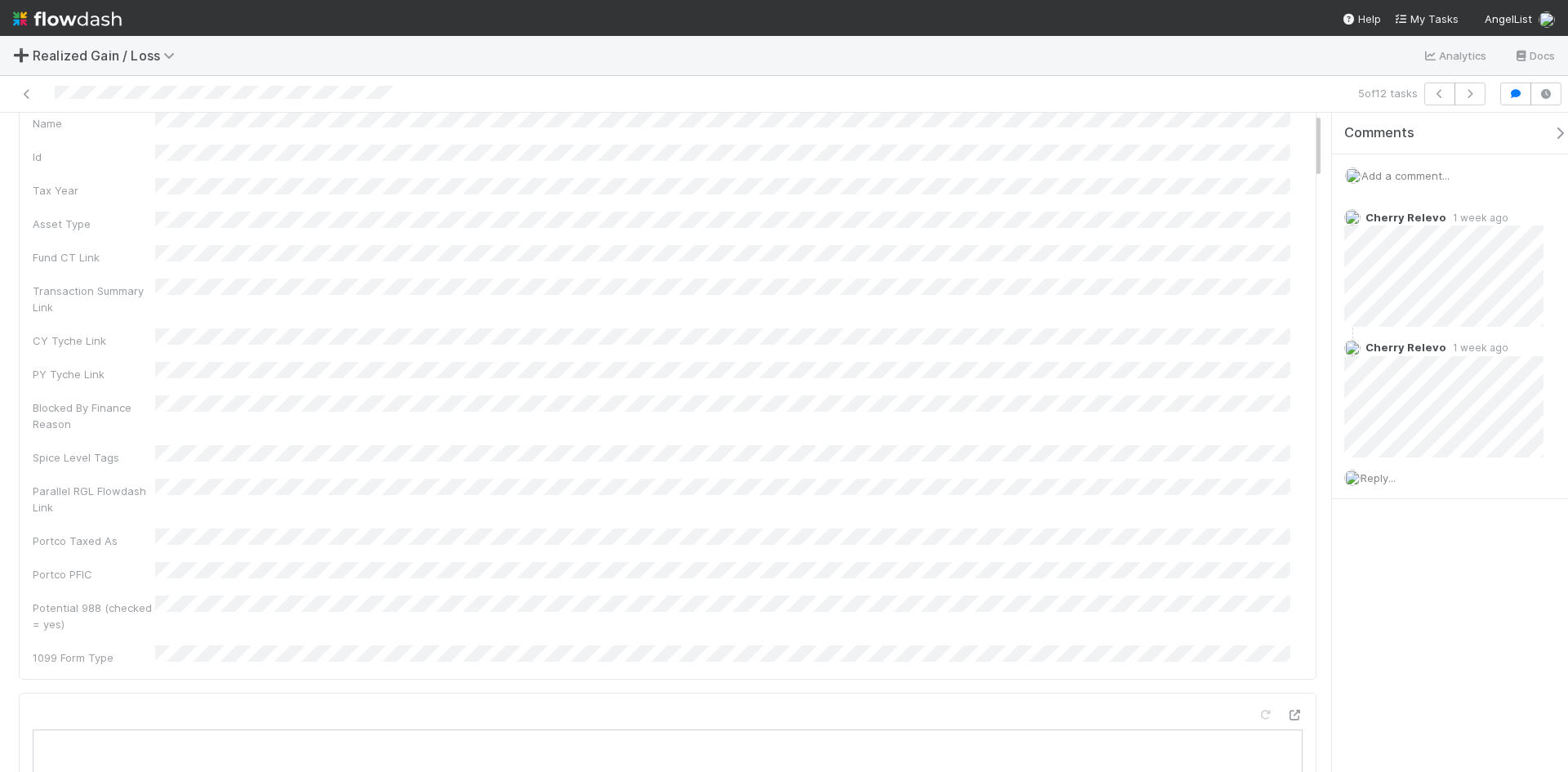 scroll, scrollTop: 0, scrollLeft: 0, axis: both 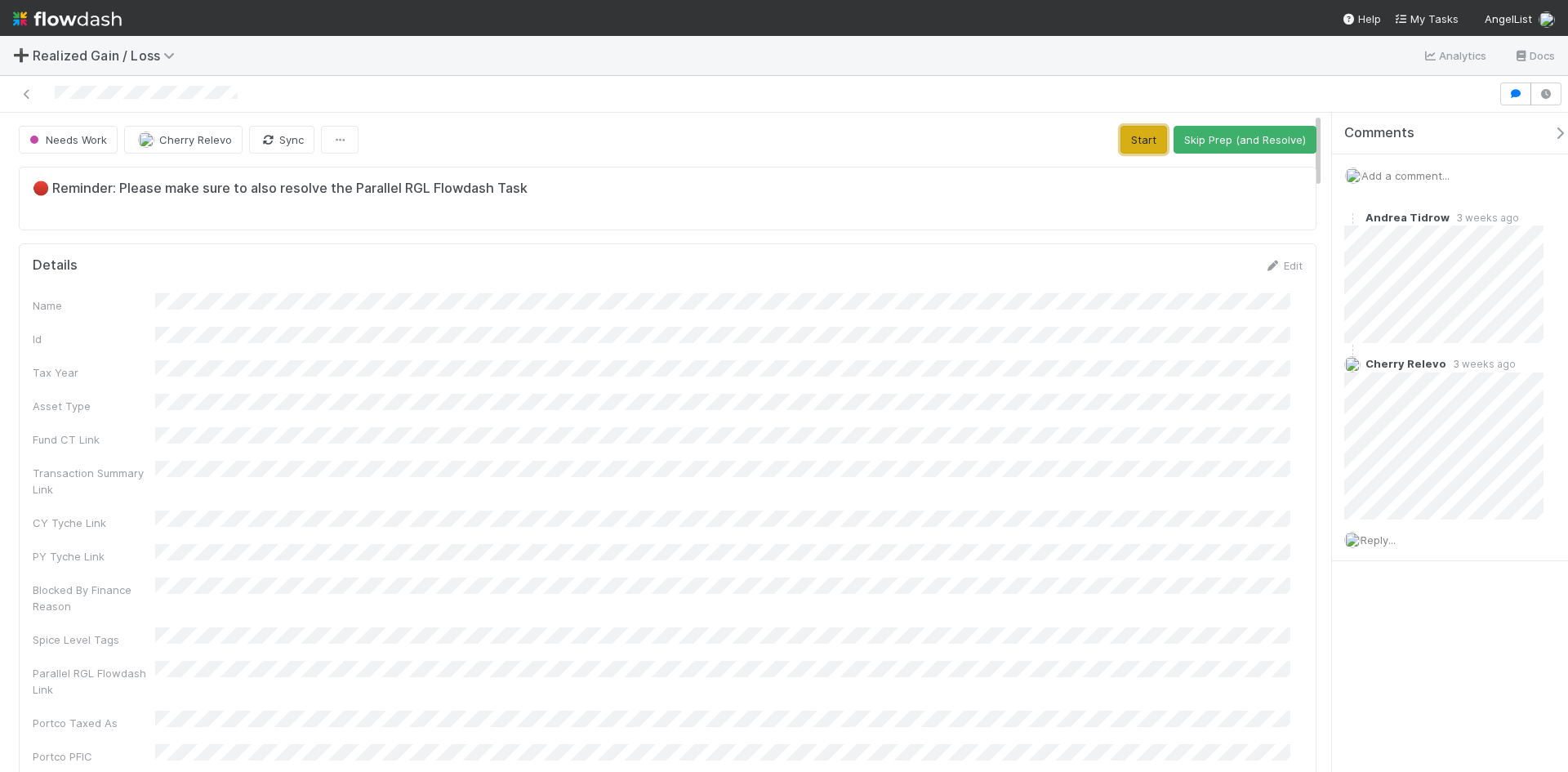 click on "Start" at bounding box center (1143, 140) 